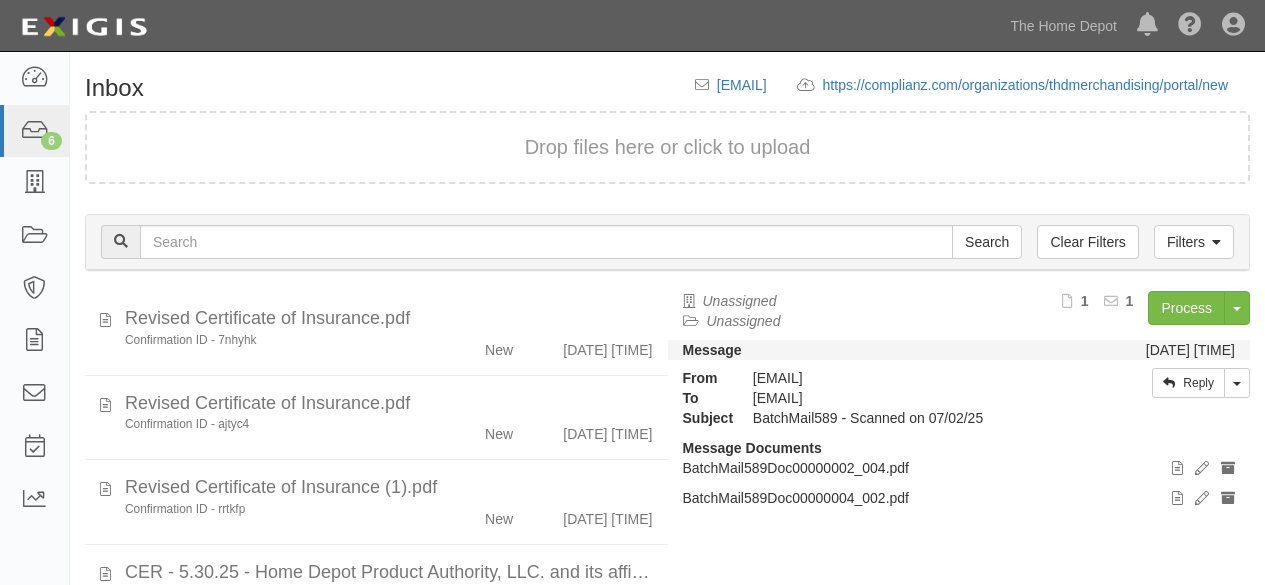 scroll, scrollTop: 76, scrollLeft: 0, axis: vertical 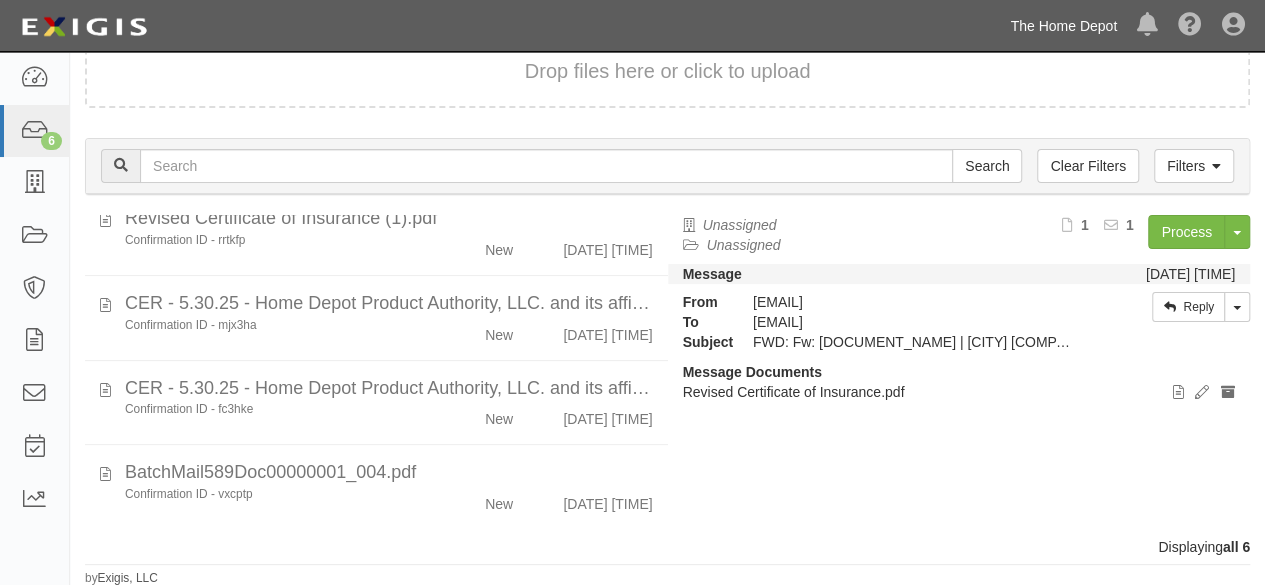 click on "The Home Depot" at bounding box center (1063, 26) 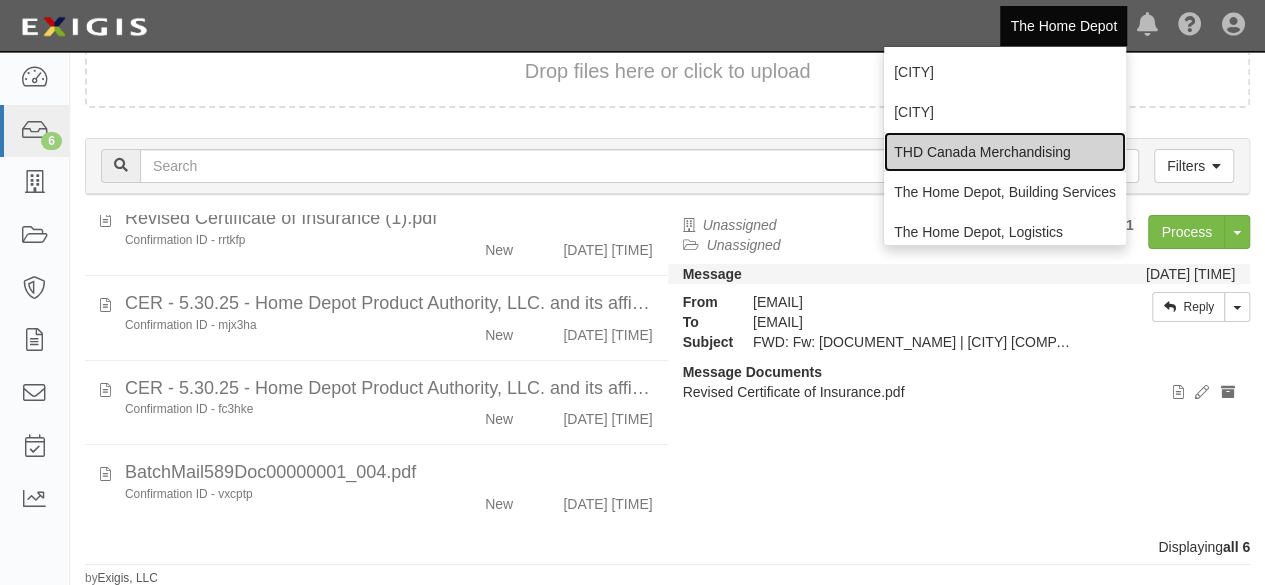 click on "THD Canada Merchandising" at bounding box center (1005, 152) 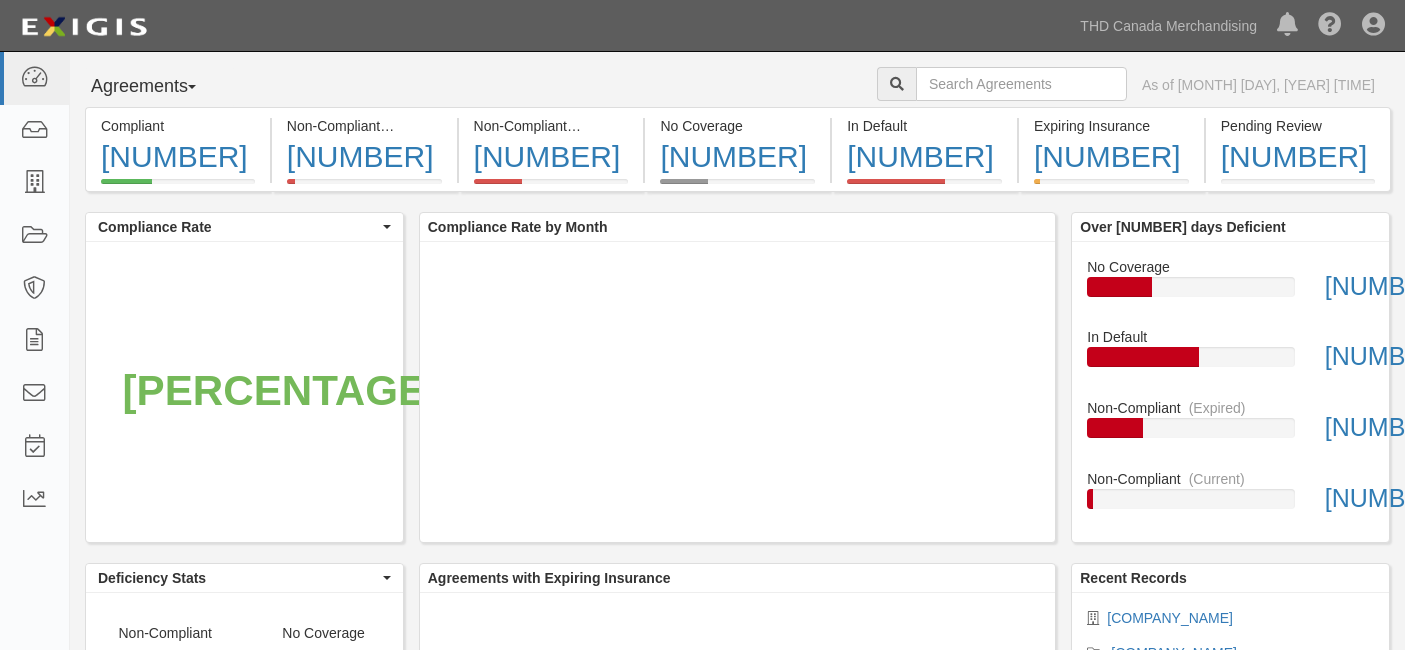 scroll, scrollTop: 0, scrollLeft: 0, axis: both 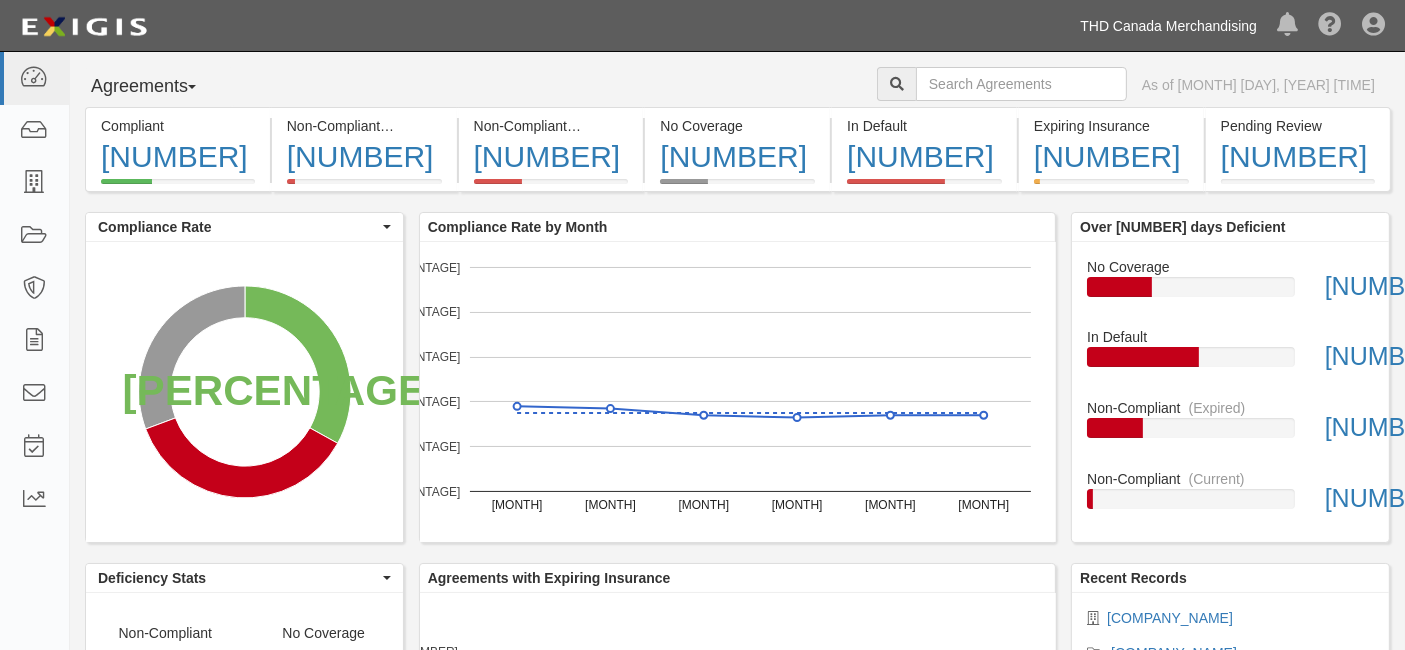 drag, startPoint x: 1161, startPoint y: 24, endPoint x: 1154, endPoint y: 38, distance: 15.652476 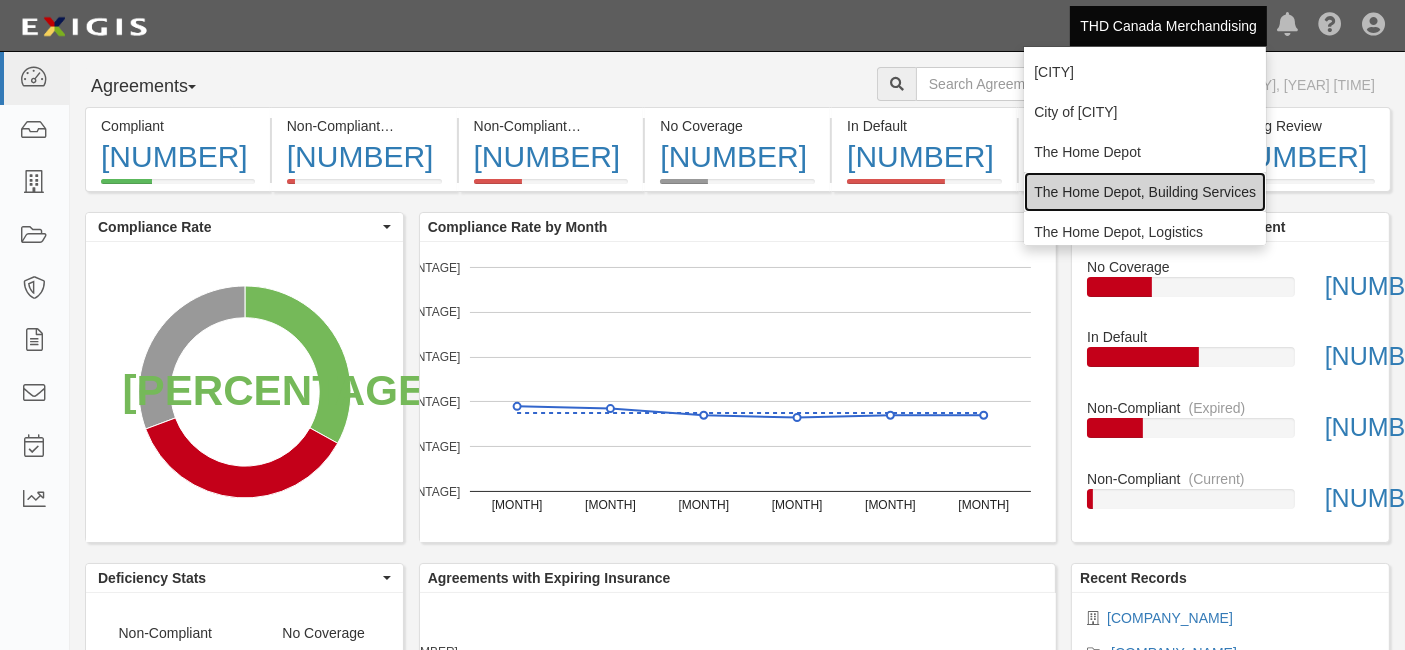 click on "[COMPANY], [DEPARTMENT]" at bounding box center [1145, 192] 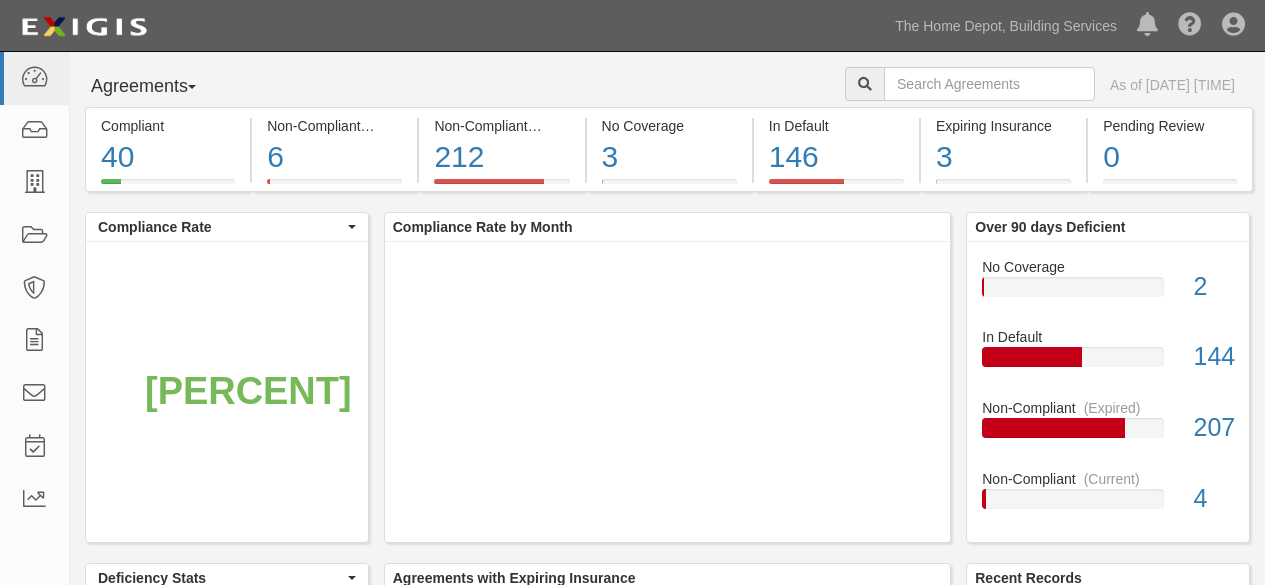 scroll, scrollTop: 0, scrollLeft: 0, axis: both 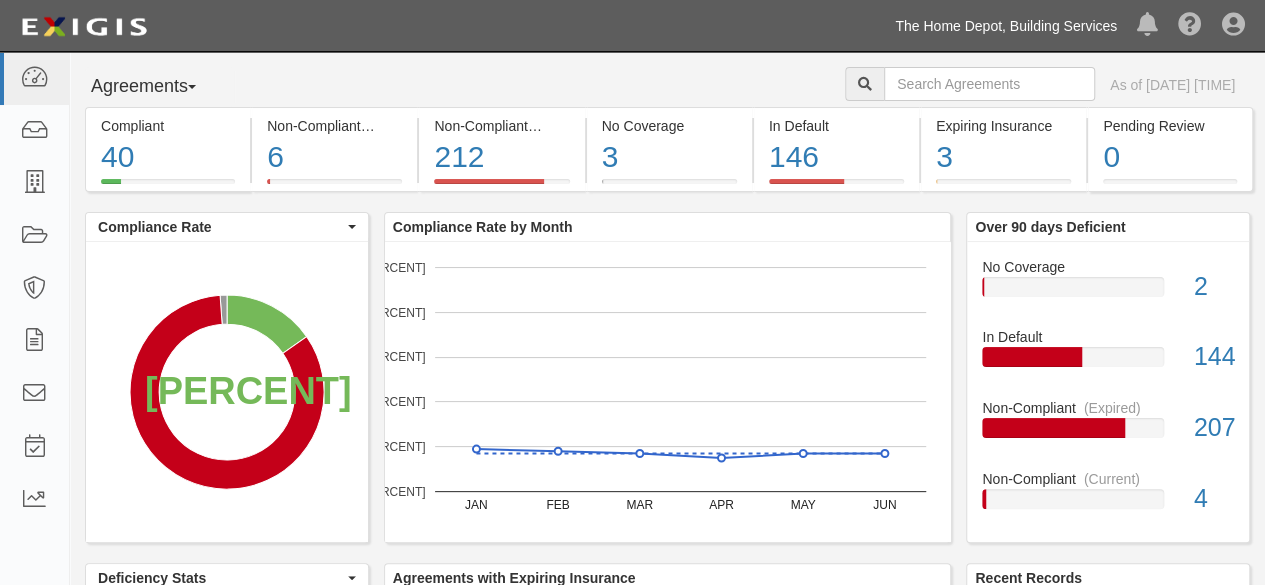click on "The Home Depot, Building Services" at bounding box center [1006, 26] 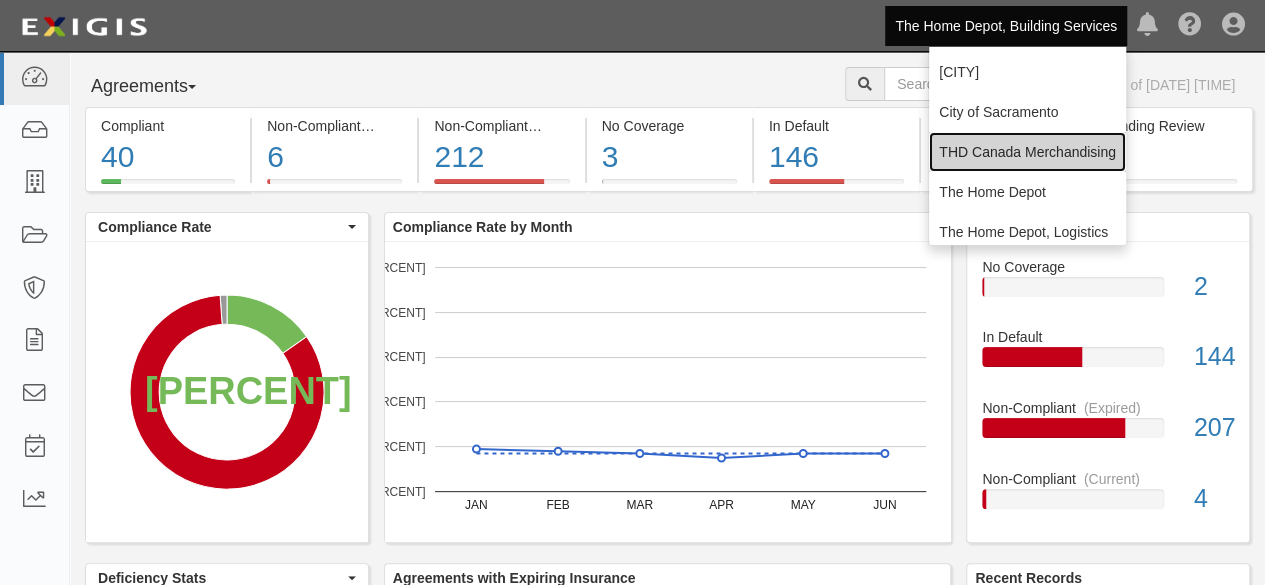 click on "THD Canada Merchandising" at bounding box center (1031, 152) 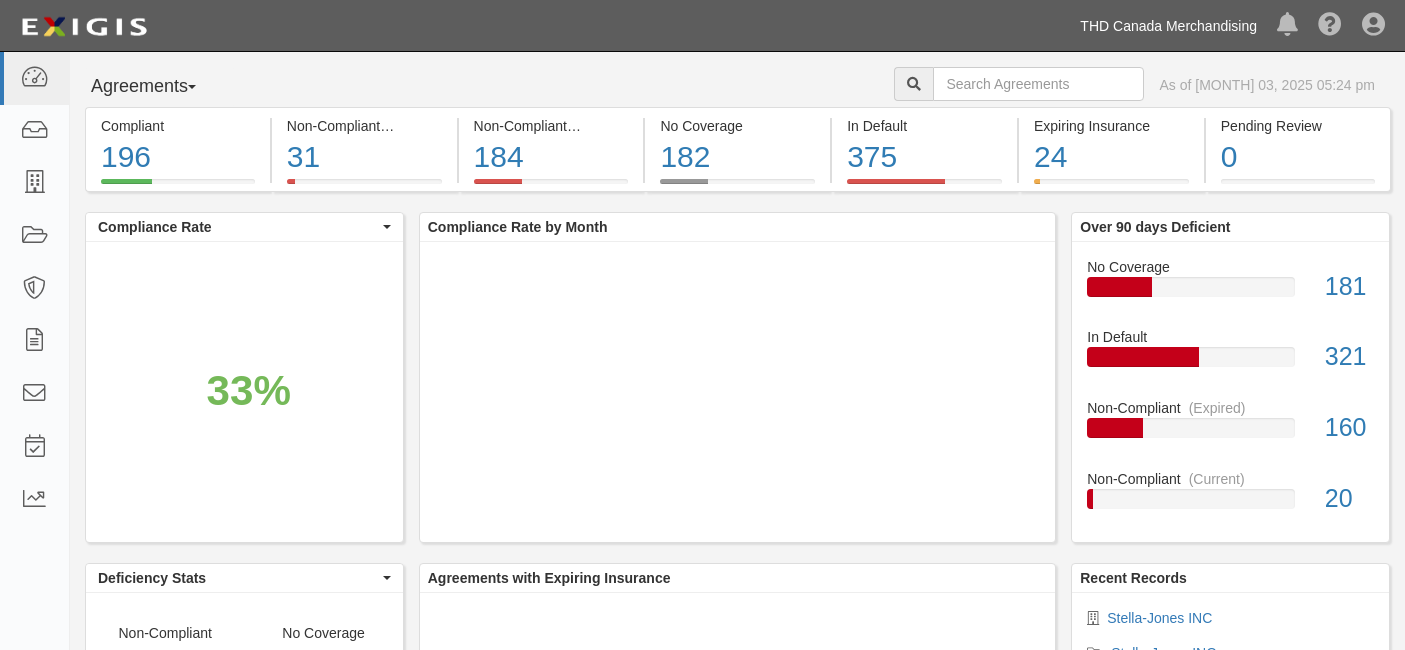 scroll, scrollTop: 0, scrollLeft: 0, axis: both 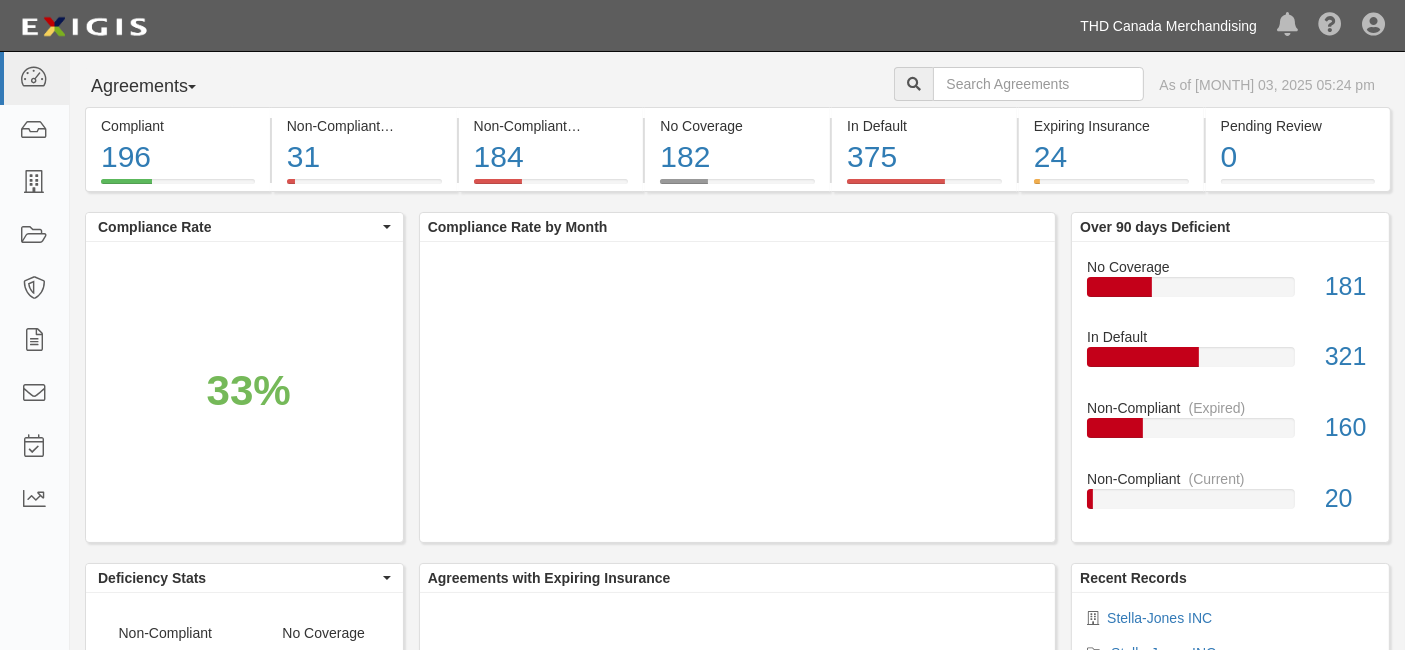 click on "[COMPANY]" at bounding box center (1168, 26) 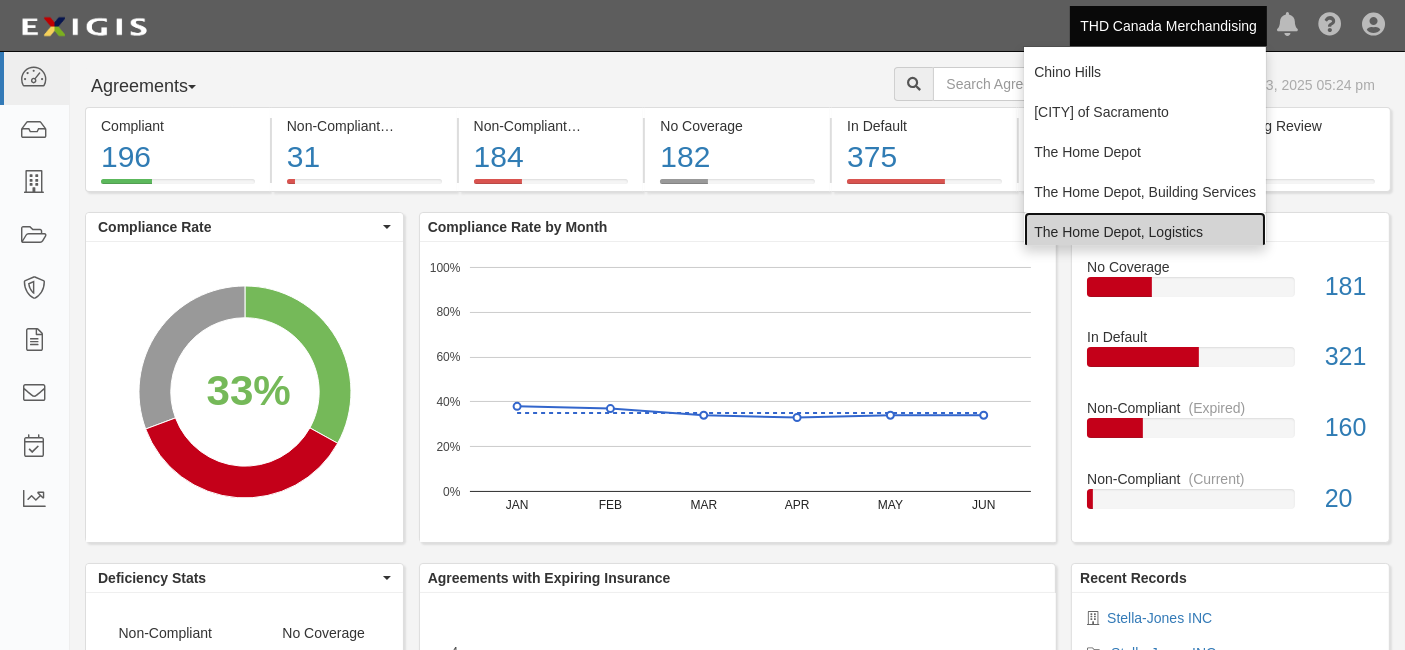 click on "The Home Depot, Logistics" at bounding box center [1145, 232] 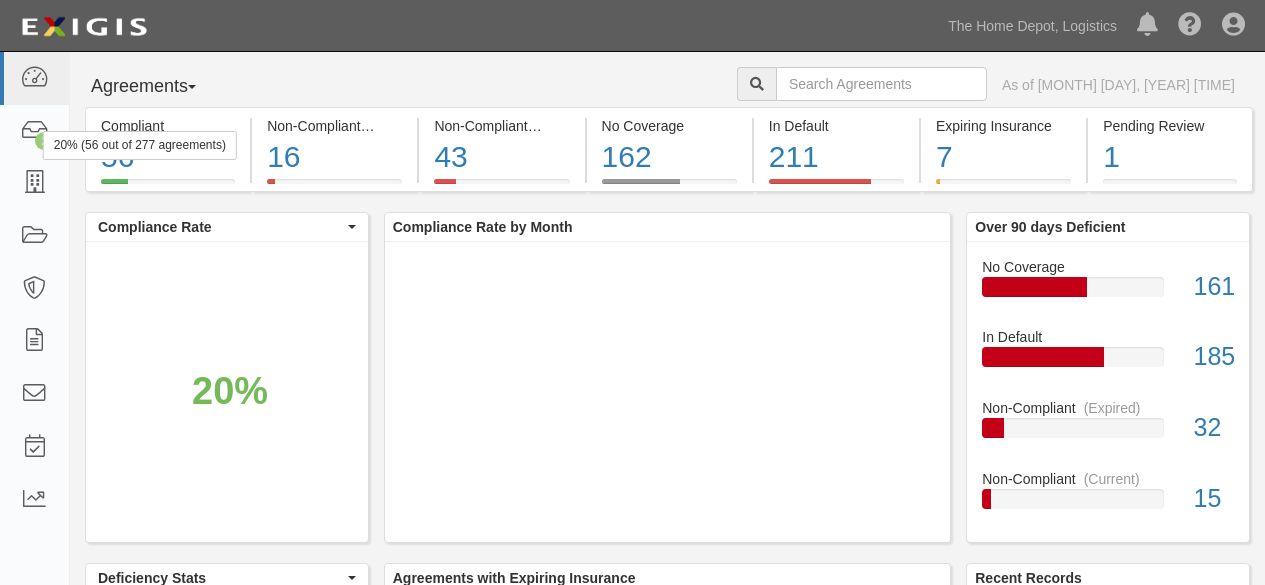 scroll, scrollTop: 0, scrollLeft: 0, axis: both 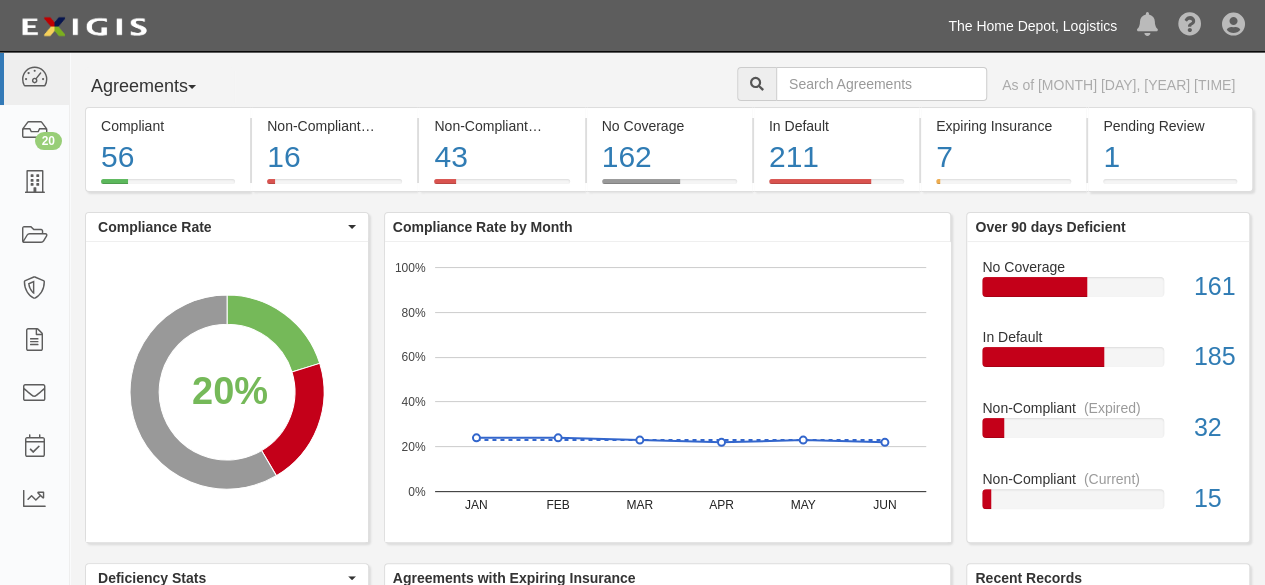 click on "The Home Depot, Logistics" at bounding box center [1032, 26] 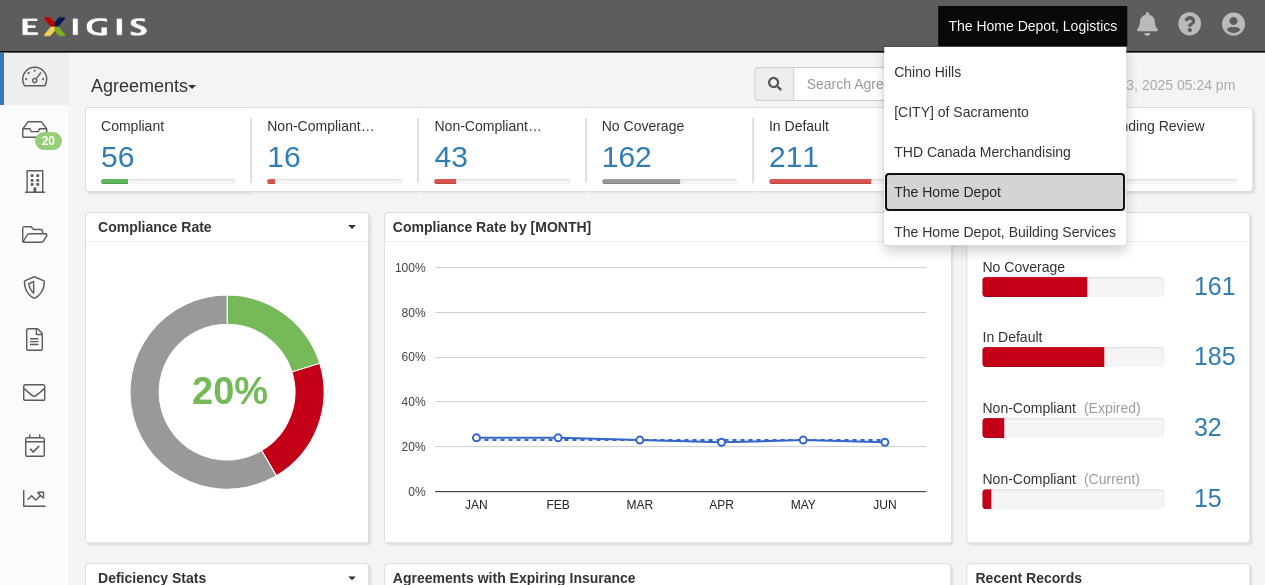 click on "The Home Depot" at bounding box center [1005, 192] 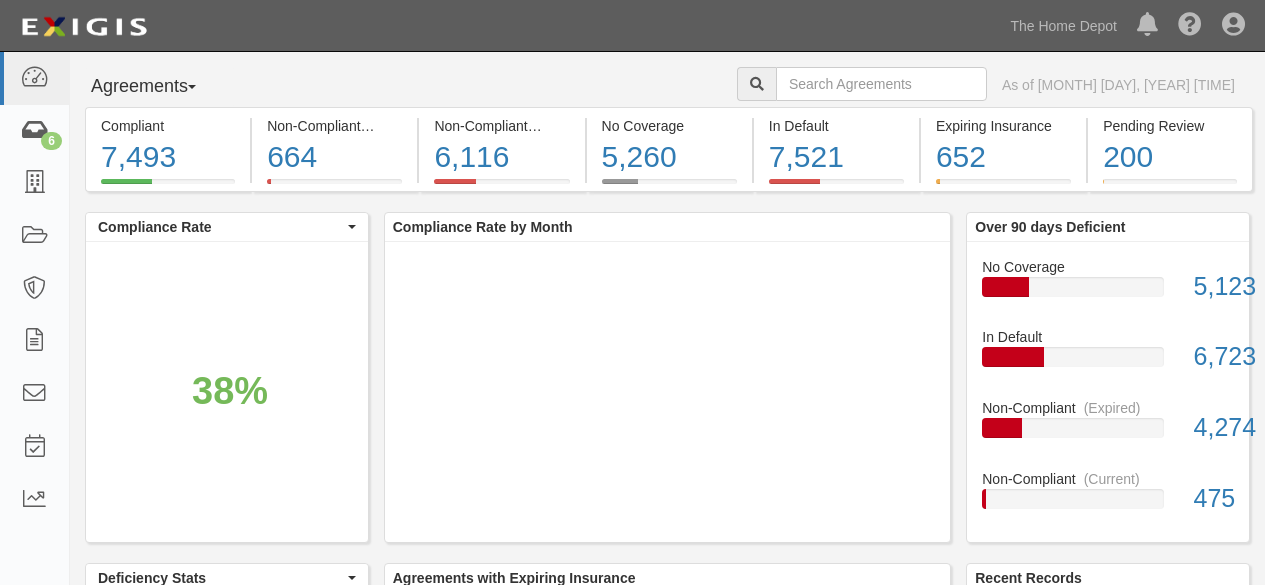 scroll, scrollTop: 0, scrollLeft: 0, axis: both 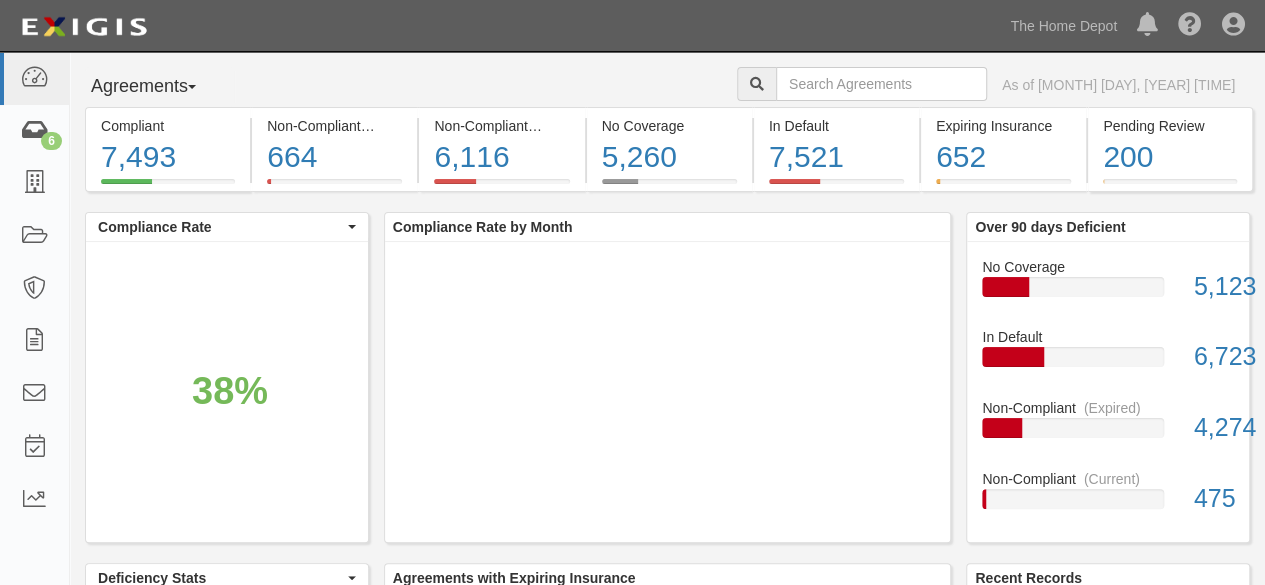 click at bounding box center [34, 131] 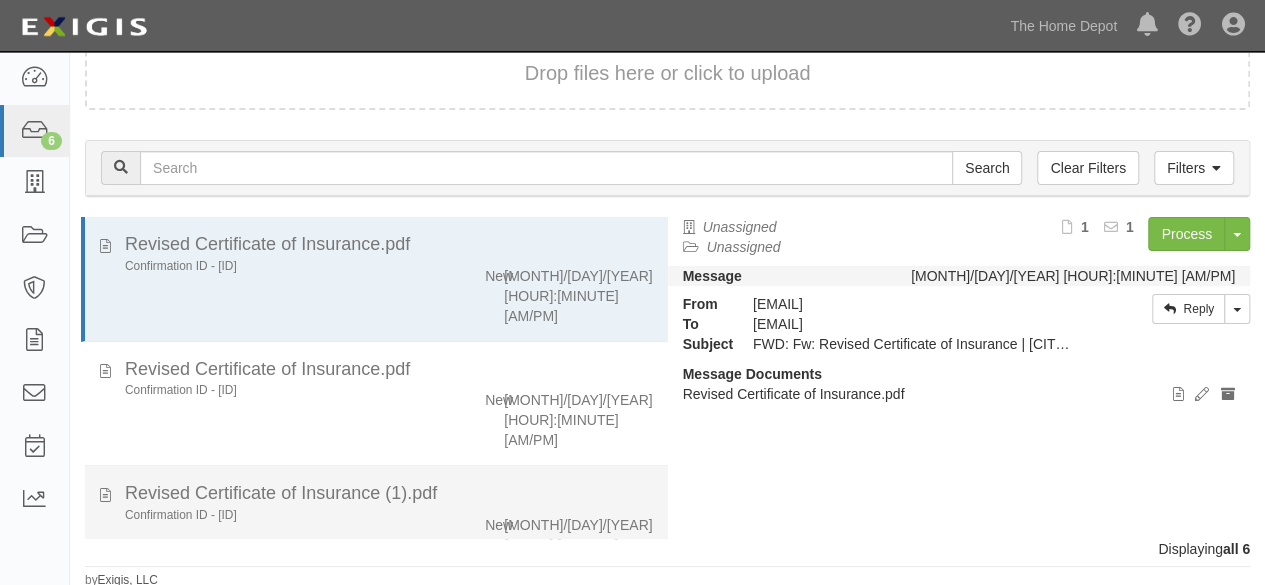 scroll, scrollTop: 76, scrollLeft: 0, axis: vertical 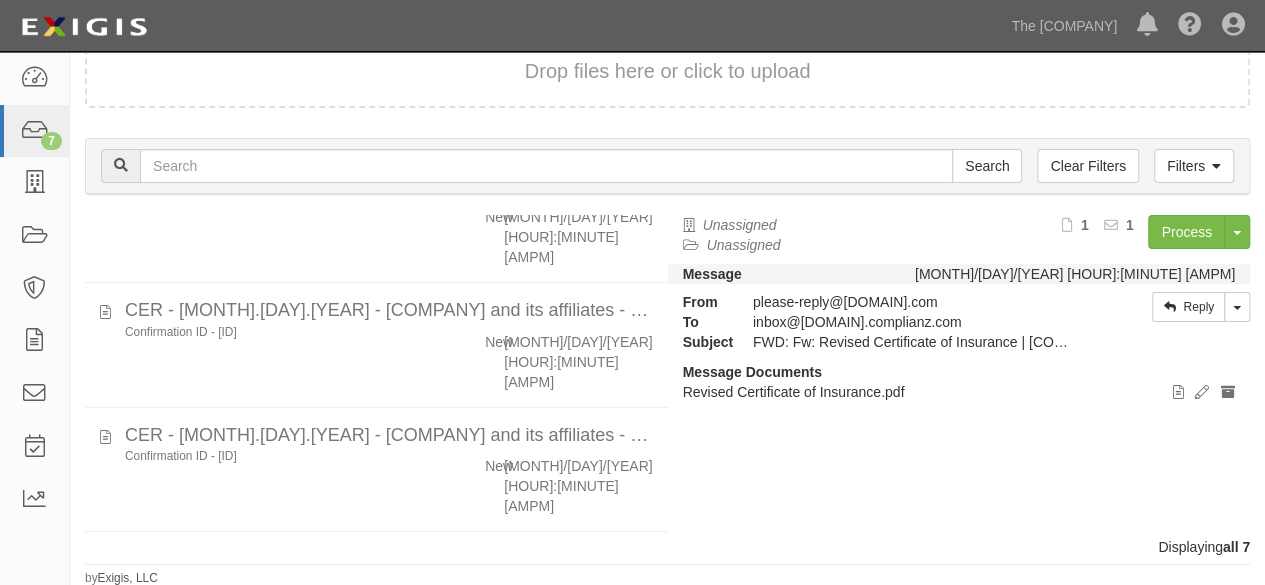 drag, startPoint x: 290, startPoint y: 497, endPoint x: 699, endPoint y: 355, distance: 432.9492 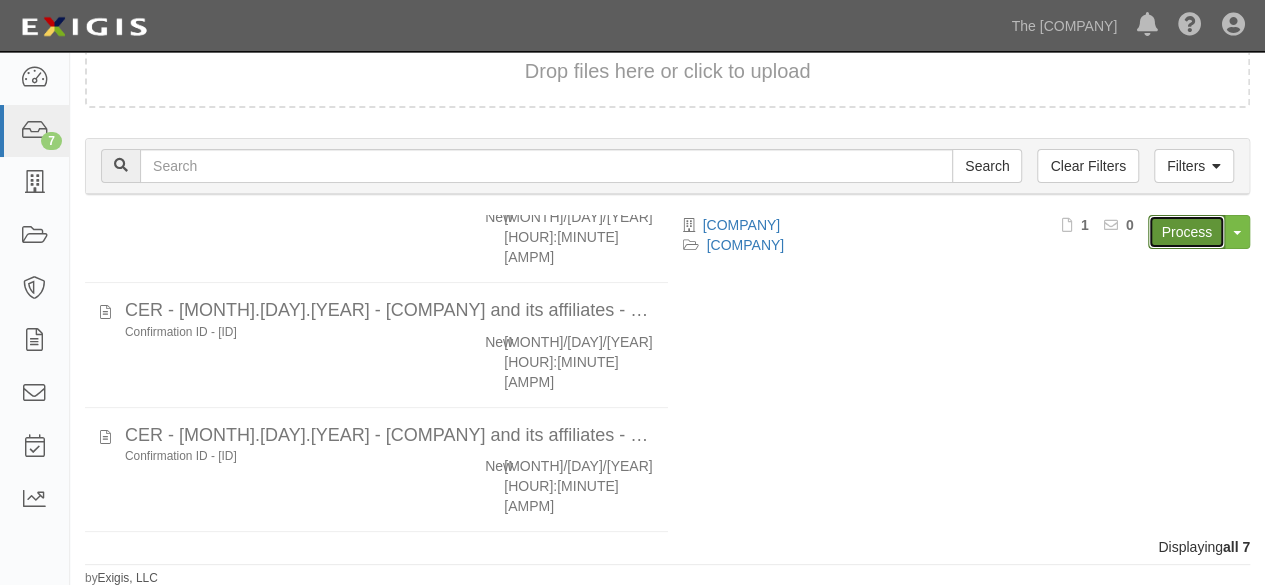 click on "Process" at bounding box center (1186, 232) 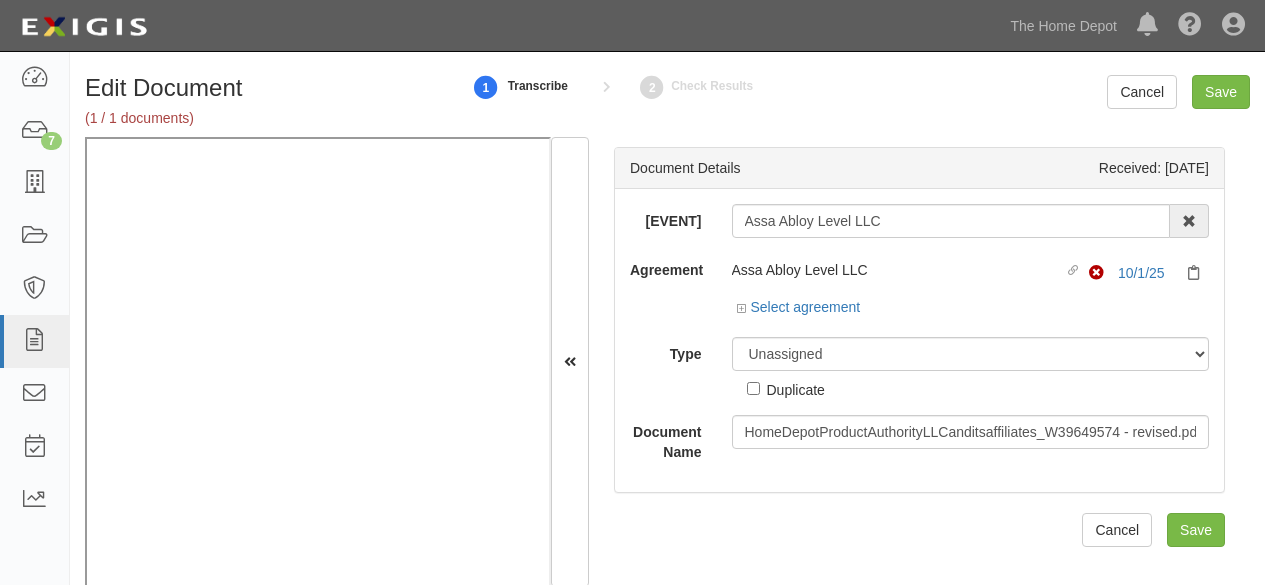 scroll, scrollTop: 0, scrollLeft: 0, axis: both 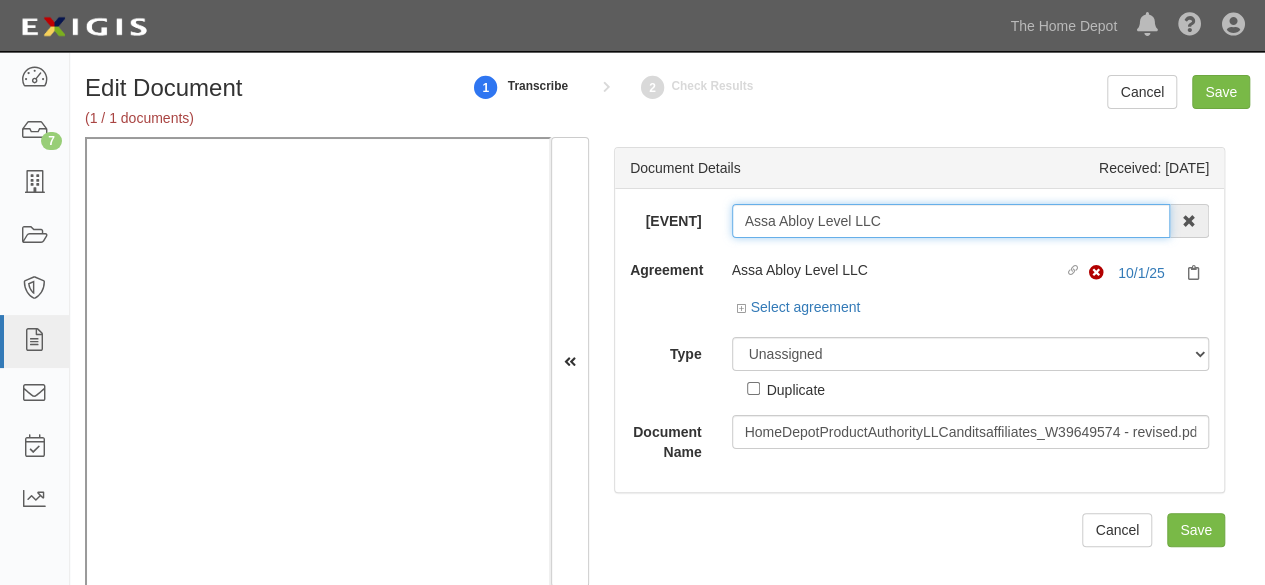 click on "[COMPANY]" at bounding box center (951, 221) 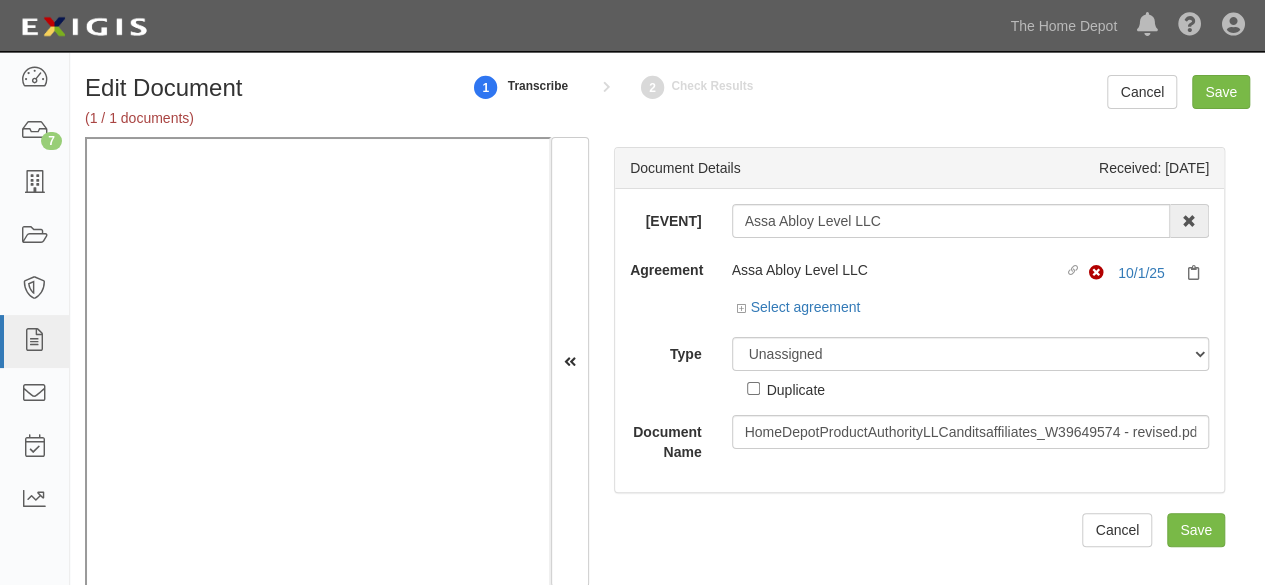 click on "Select agreement" at bounding box center (799, 307) 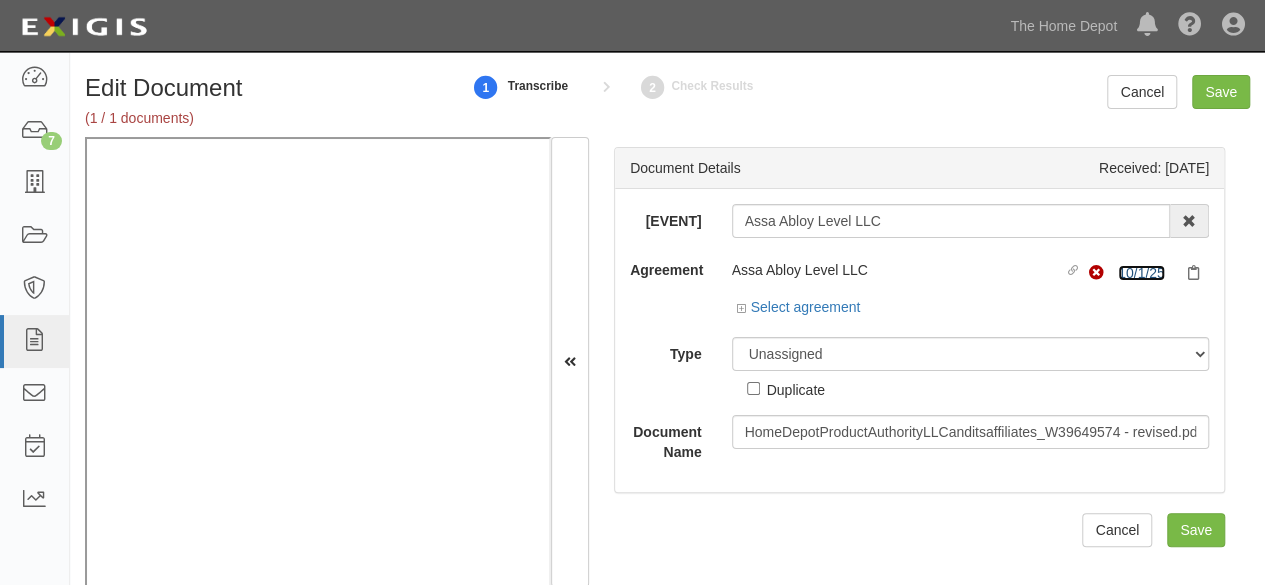 click on "[DATE]" at bounding box center [1140, 273] 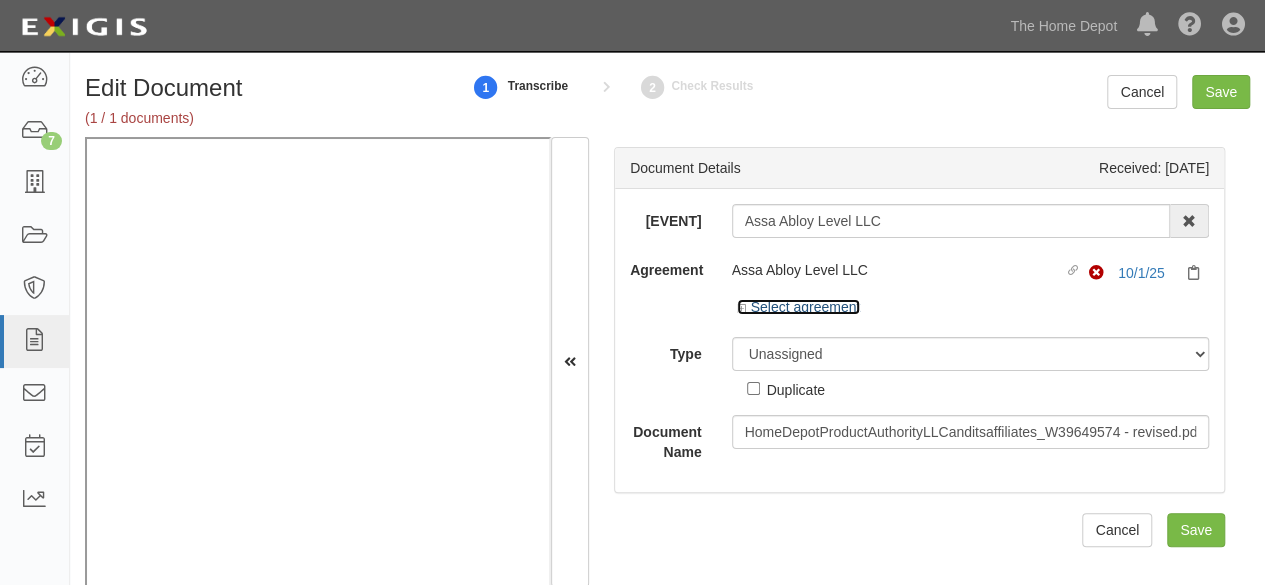 click on "Select agreement" at bounding box center (799, 307) 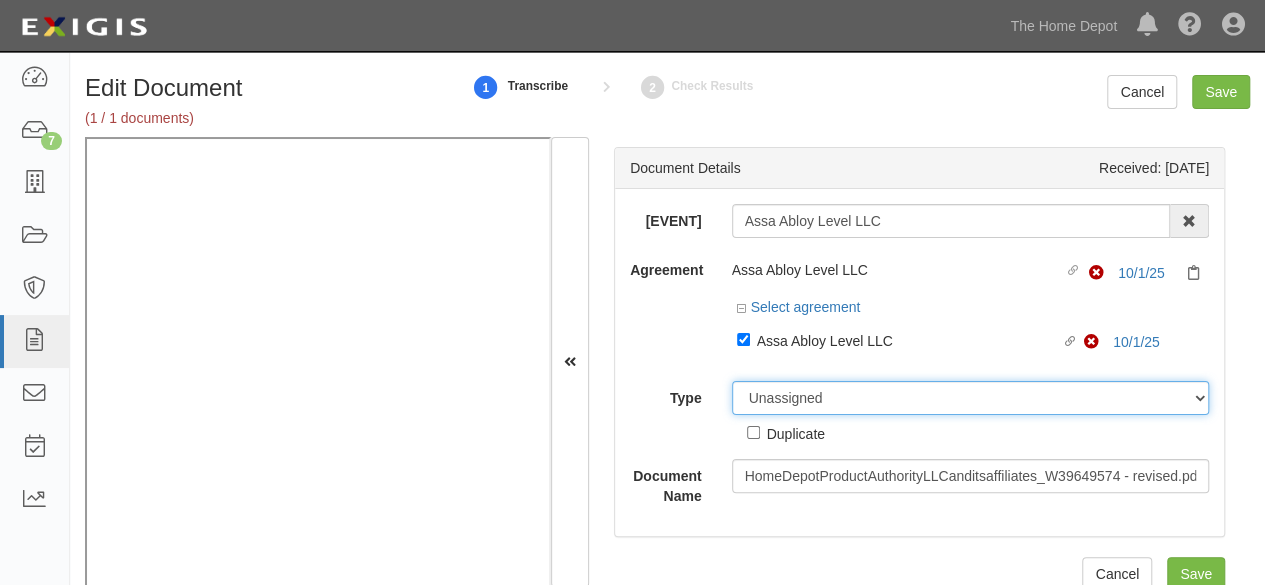 click on "Unassigned
Binder
Cancellation Notice
Certificate
Contract
Endorsement
Insurance Policy
Junk
Other Document
Policy Declarations
Reinstatement Notice
Requirements
Waiver Request" at bounding box center [971, 398] 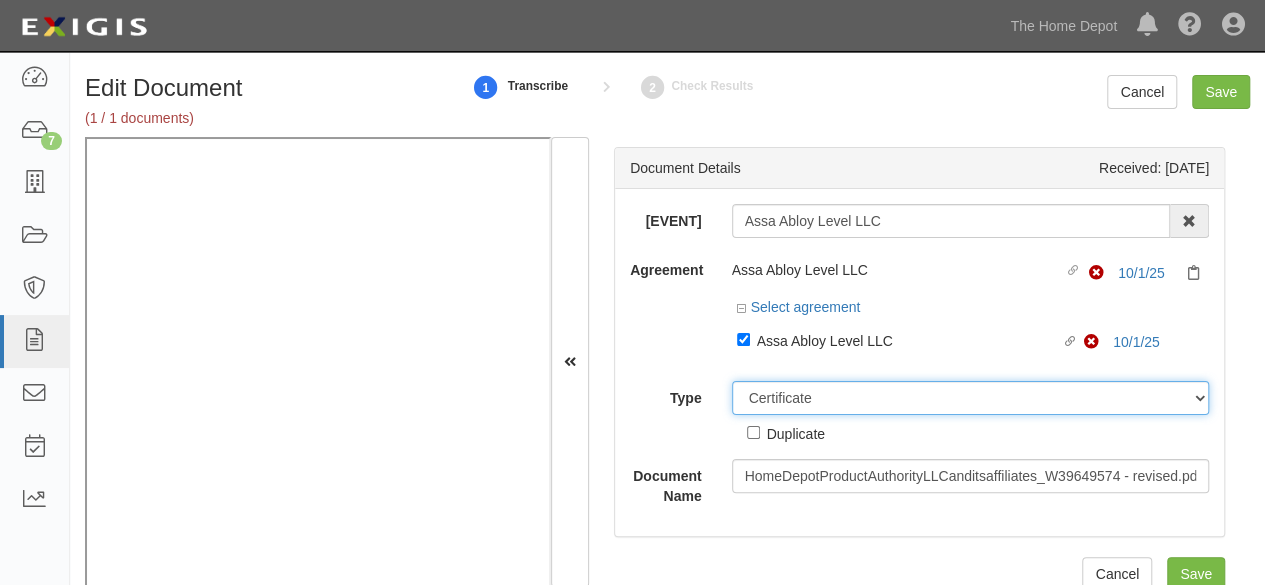 click on "Unassigned
Binder
Cancellation Notice
Certificate
Contract
Endorsement
Insurance Policy
Junk
Other Document
Policy Declarations
Reinstatement Notice
Requirements
Waiver Request" at bounding box center [971, 398] 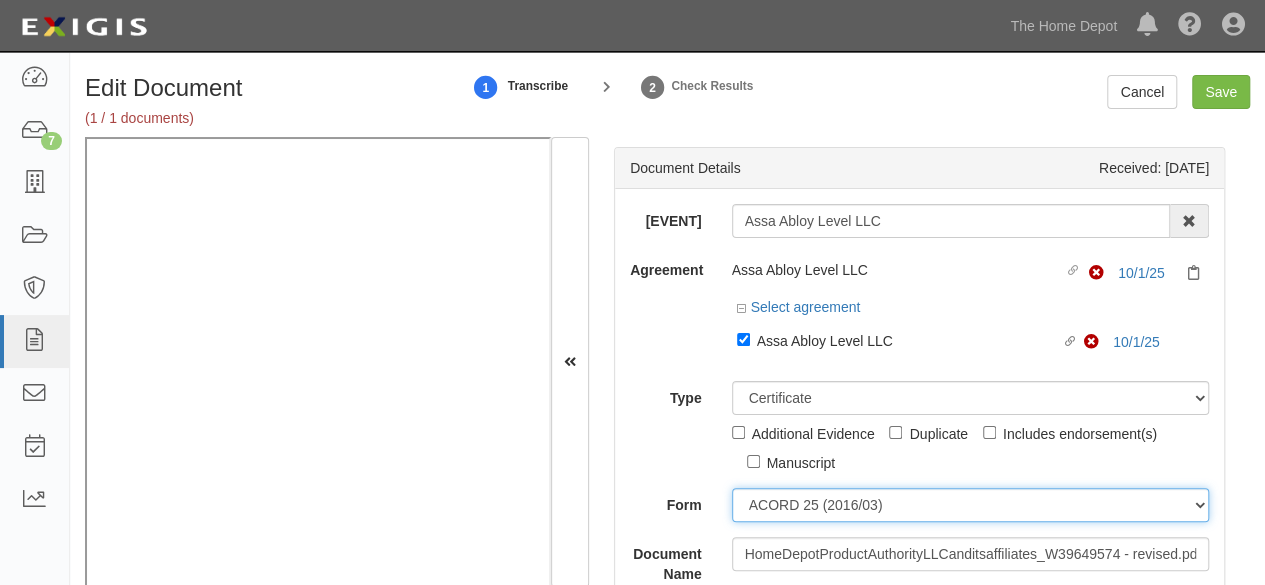 click on "ACORD 25 (2016/03)
ACORD 101
ACORD 855 NY (2014/05)
General" at bounding box center (971, 505) 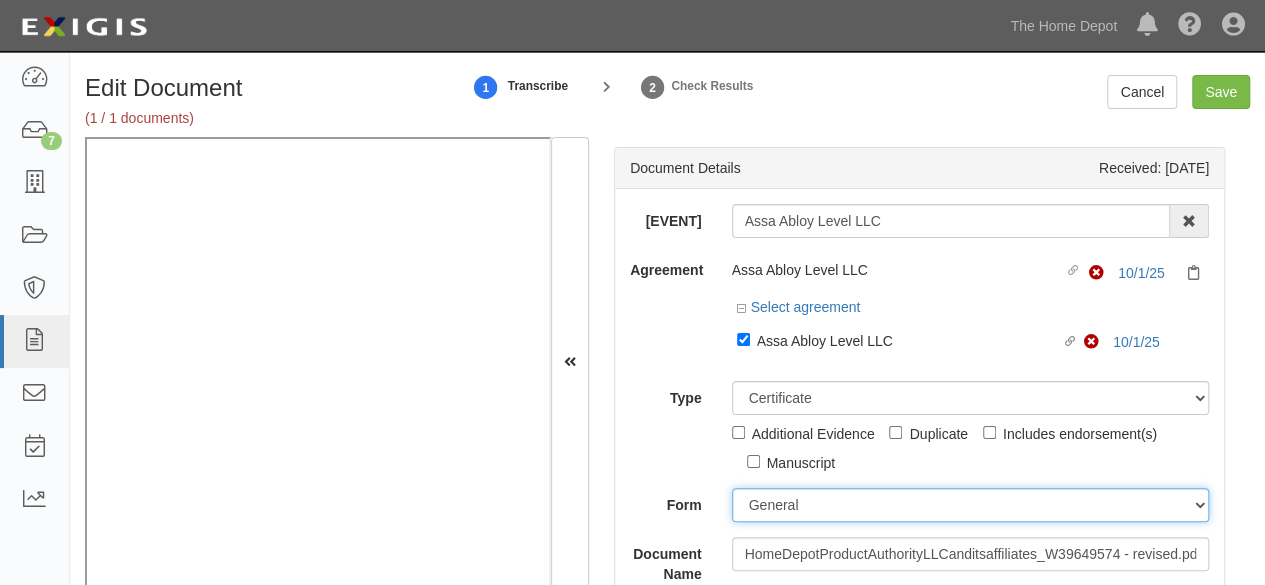 click on "ACORD 25 (2016/03)
ACORD 101
ACORD 855 NY (2014/05)
General" at bounding box center (971, 505) 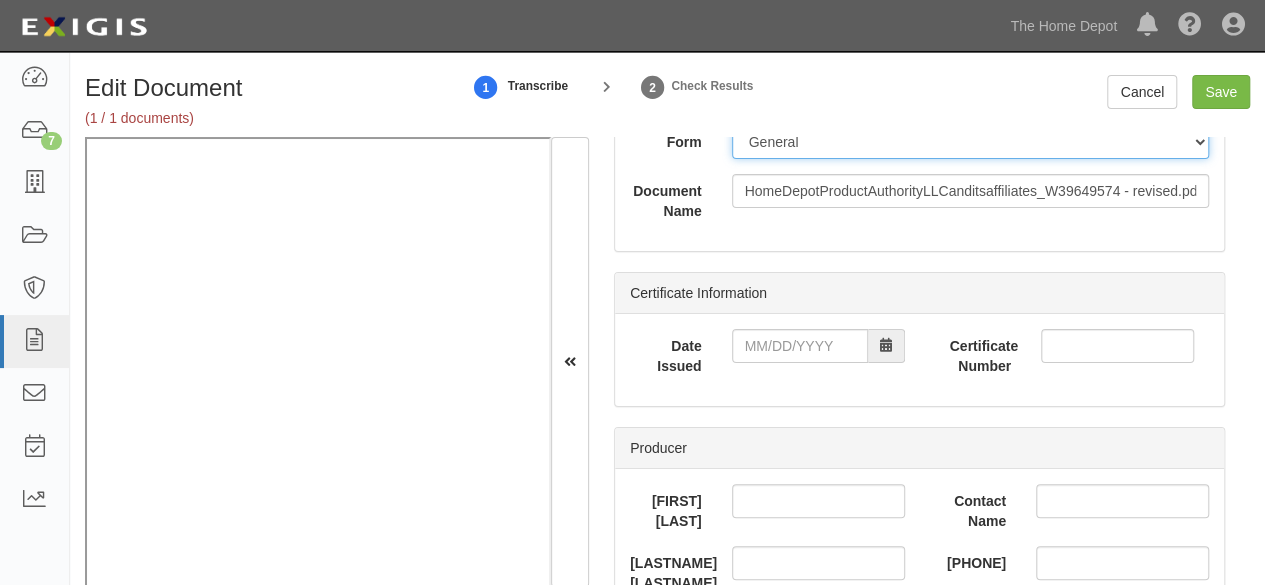 scroll, scrollTop: 400, scrollLeft: 0, axis: vertical 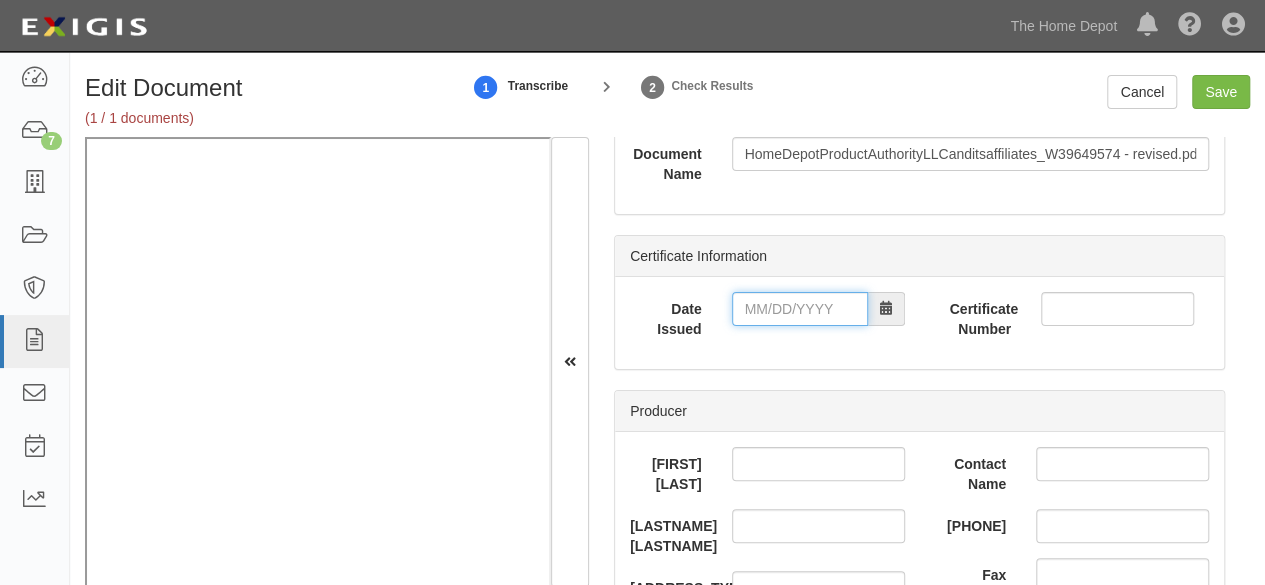 click on "Date Issued" at bounding box center (800, 309) 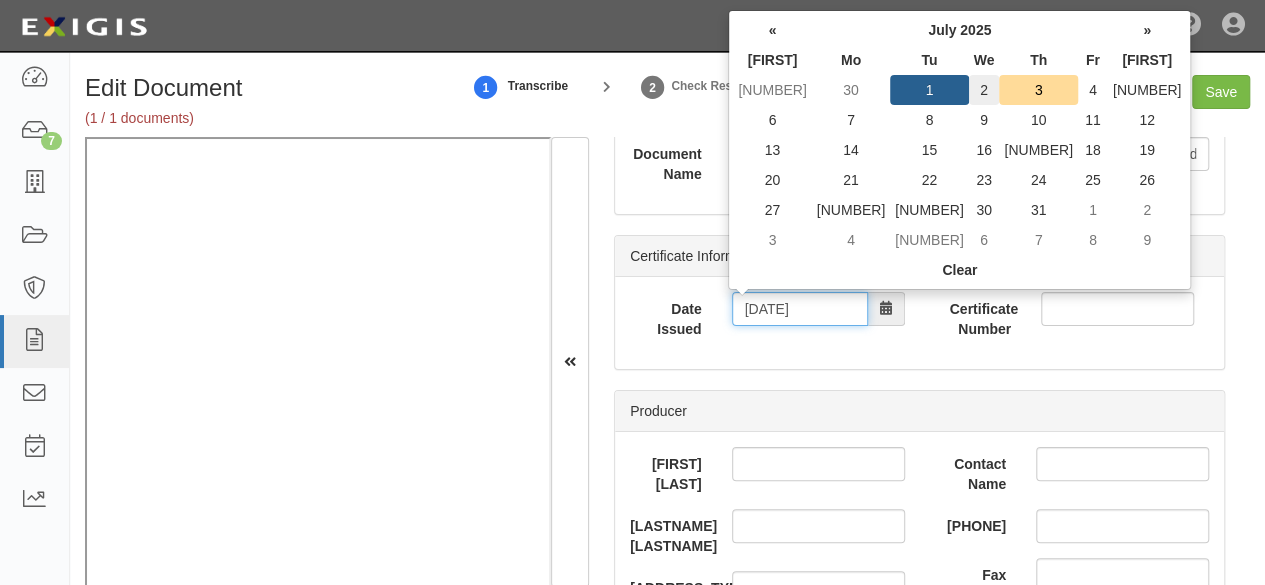 type on "[DATE]" 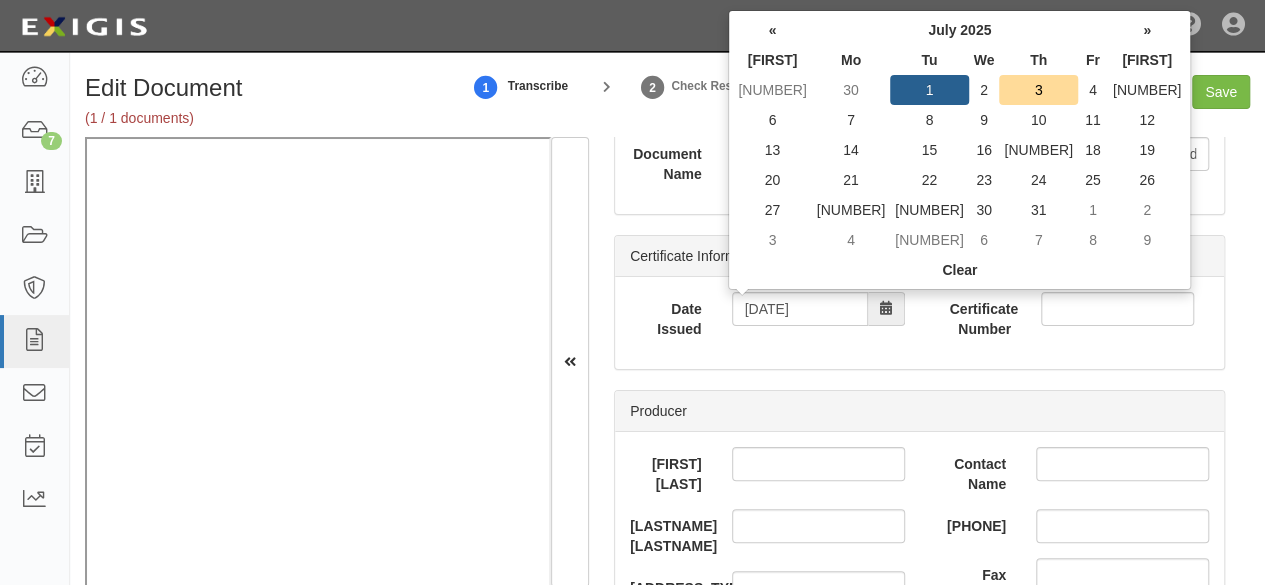 drag, startPoint x: 841, startPoint y: 89, endPoint x: 718, endPoint y: 153, distance: 138.65425 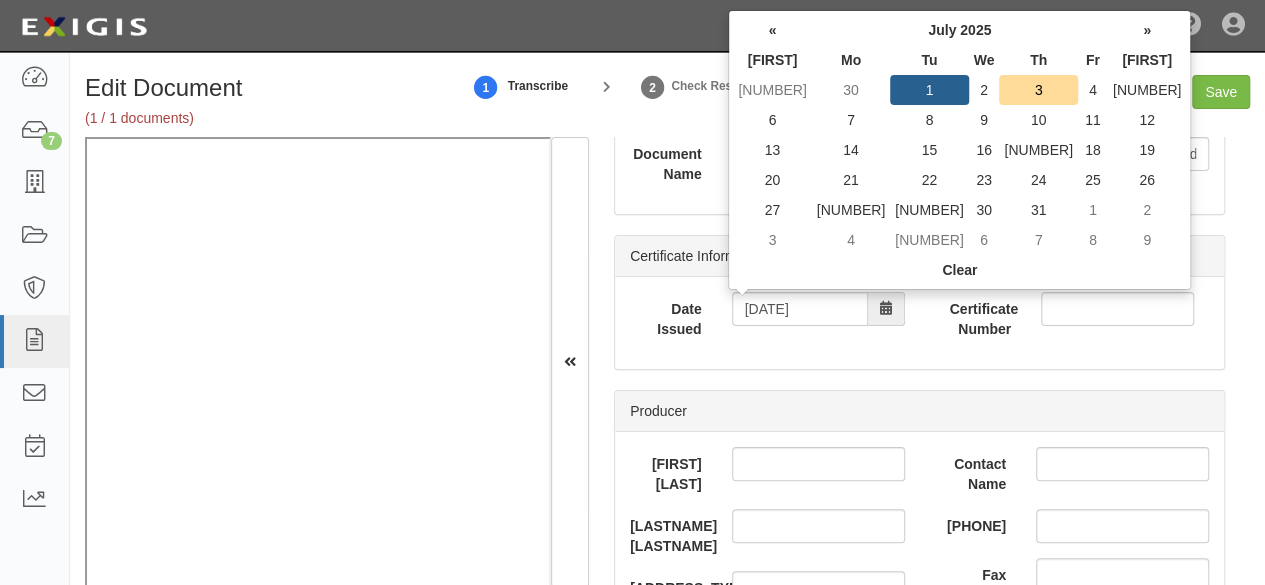 click on "2" at bounding box center (902, 90) 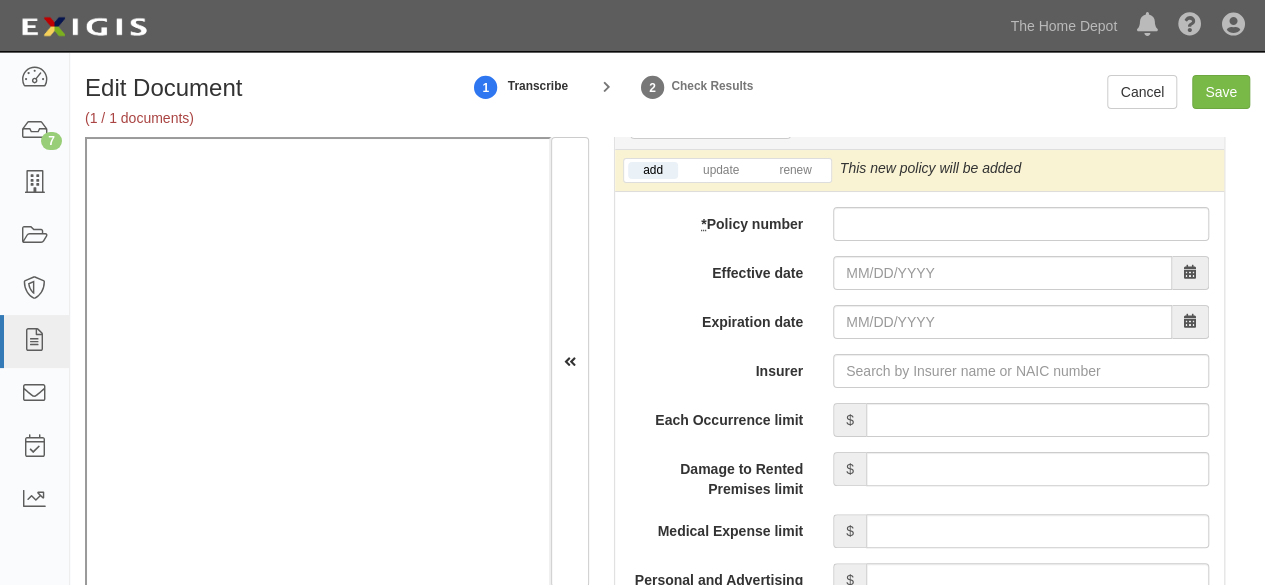 scroll, scrollTop: 1700, scrollLeft: 0, axis: vertical 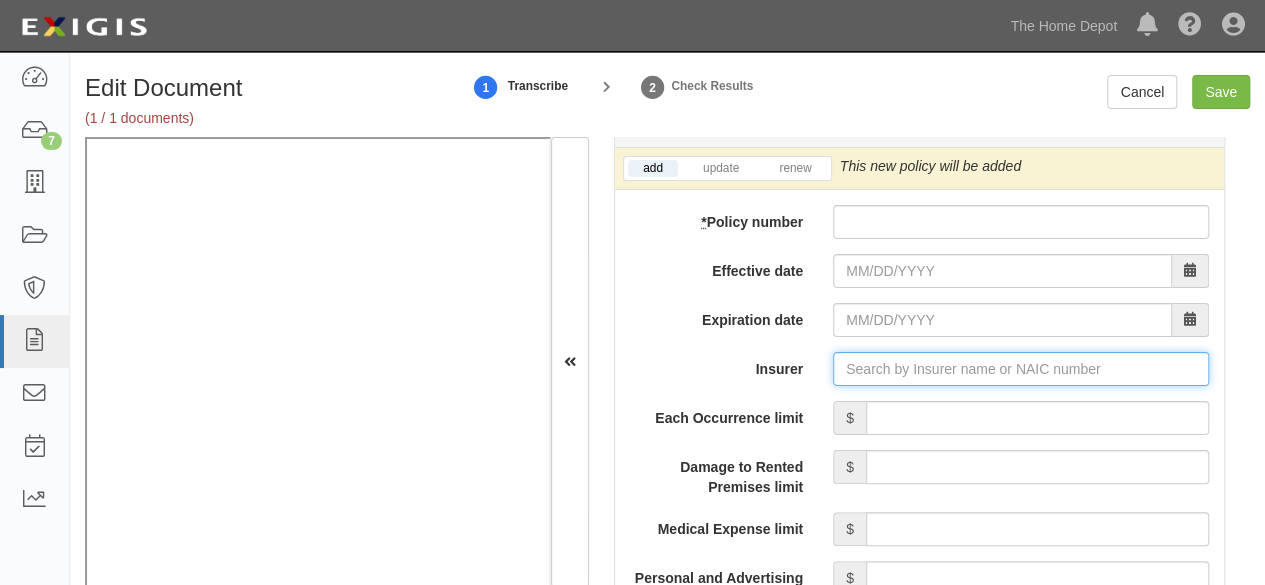 click on "Insurer" at bounding box center (1021, 343) 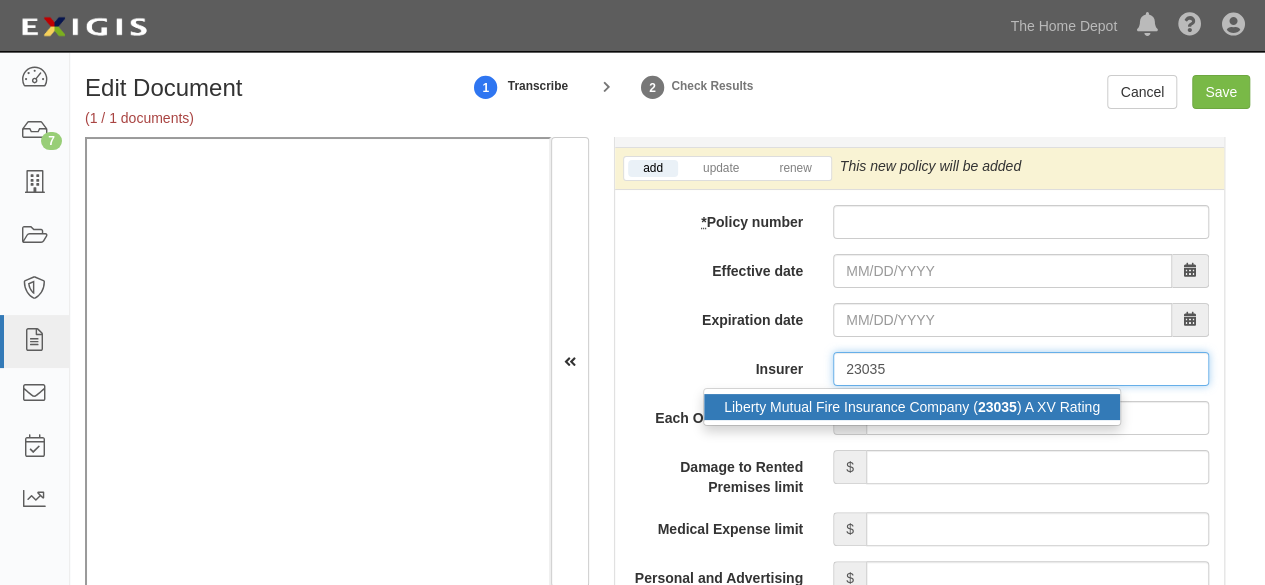 click on "[COMPANY] Fire Insurance Company ( [NUMBER] ) A XV Rating" at bounding box center [912, 381] 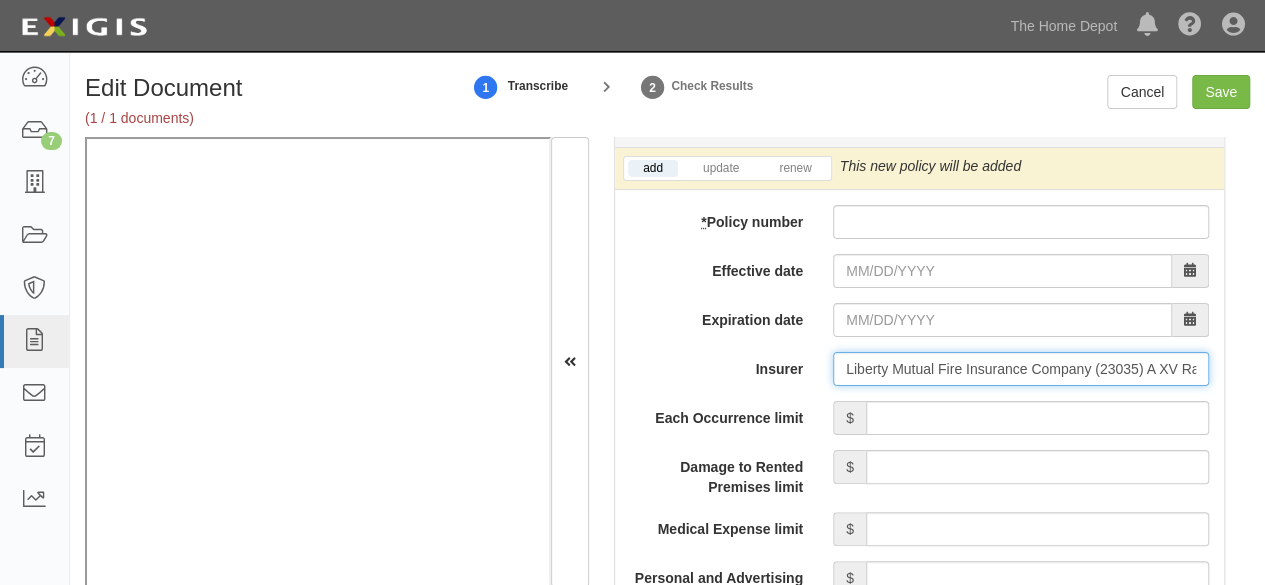 type on "[COMPANY]" 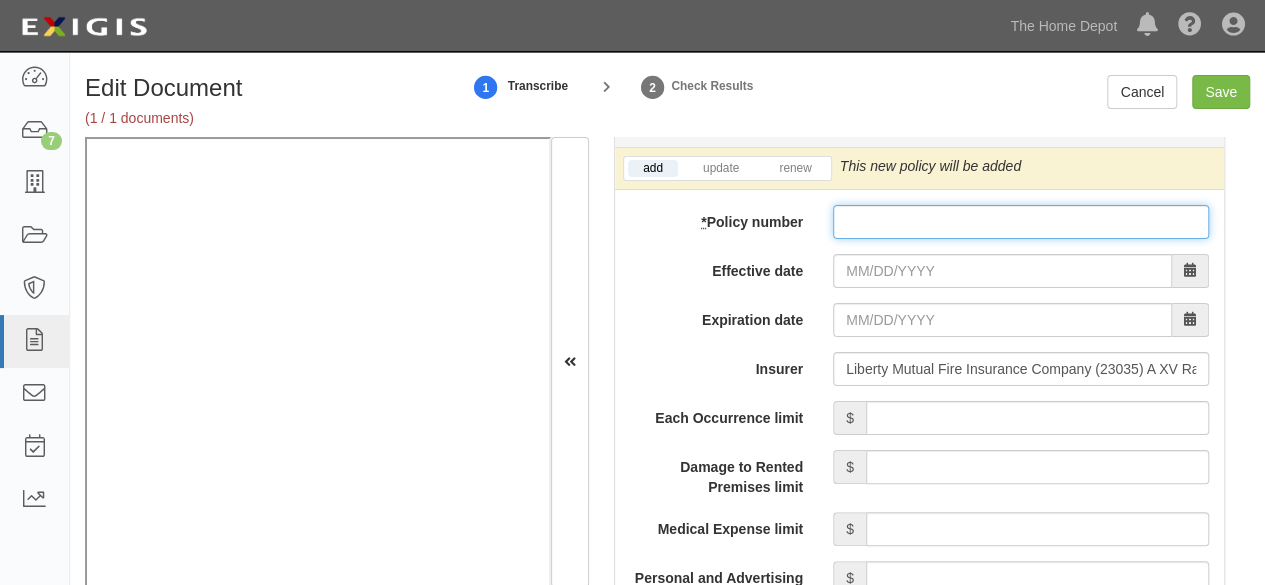 click on "*  Policy number" at bounding box center [1021, 196] 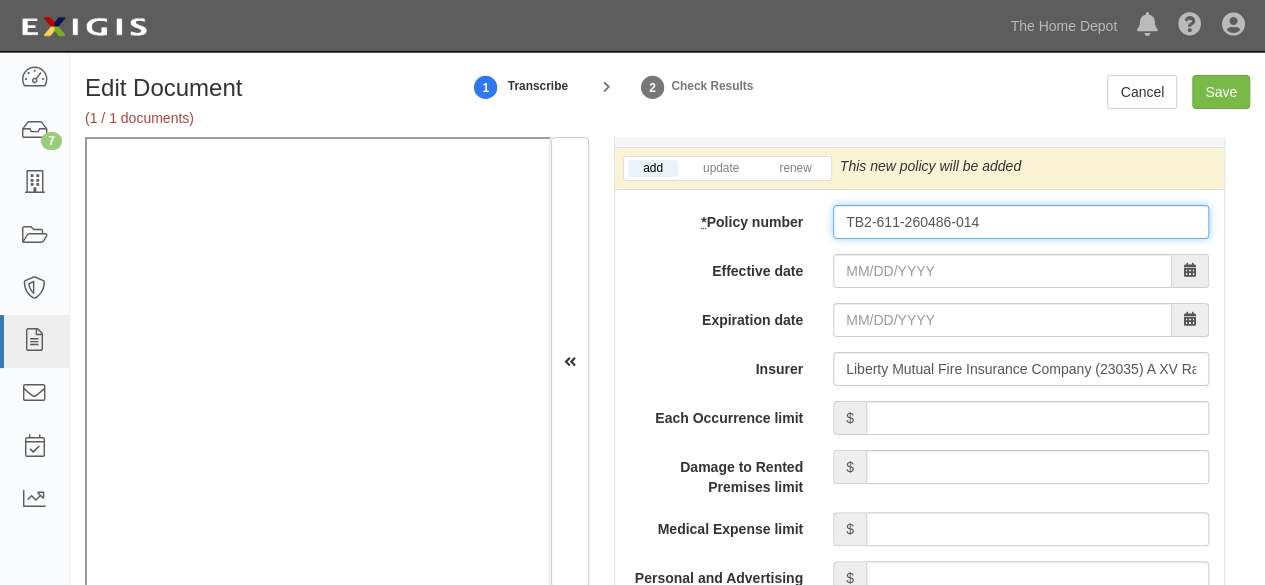 type on "TB2-611-260486-014" 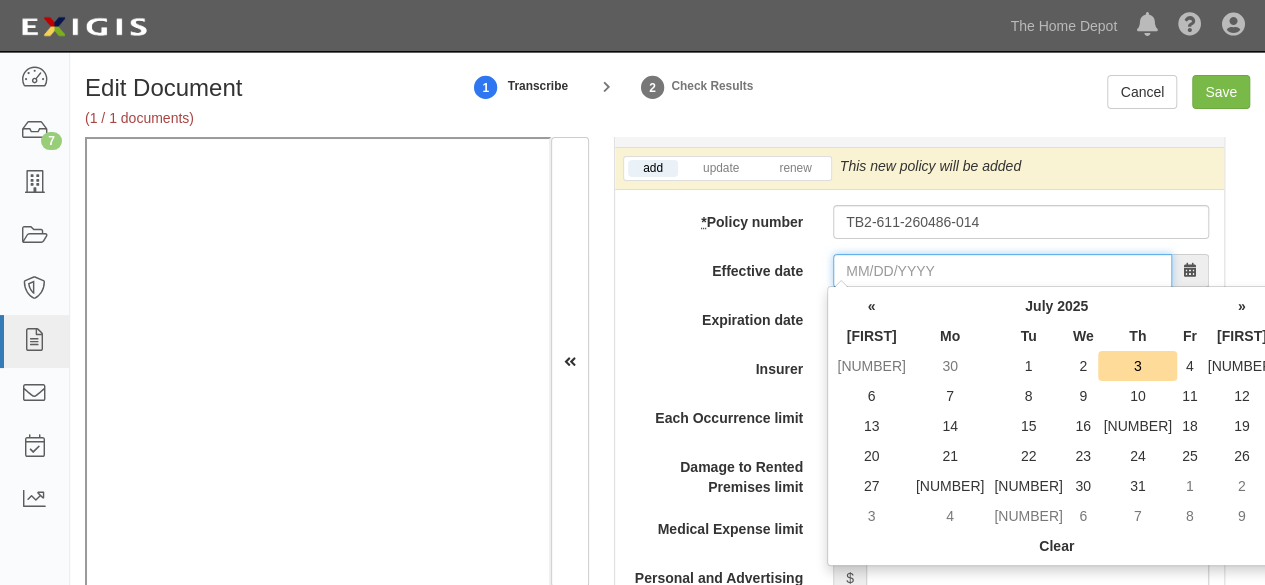 click on "Effective date" at bounding box center [1002, 245] 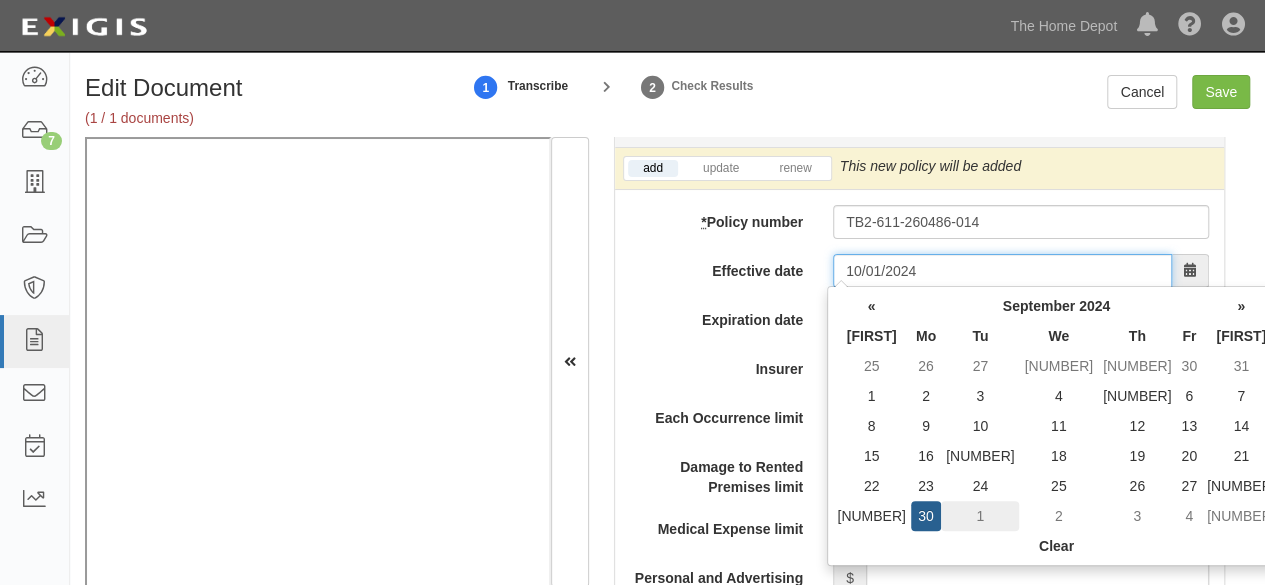 type on "[DATE]" 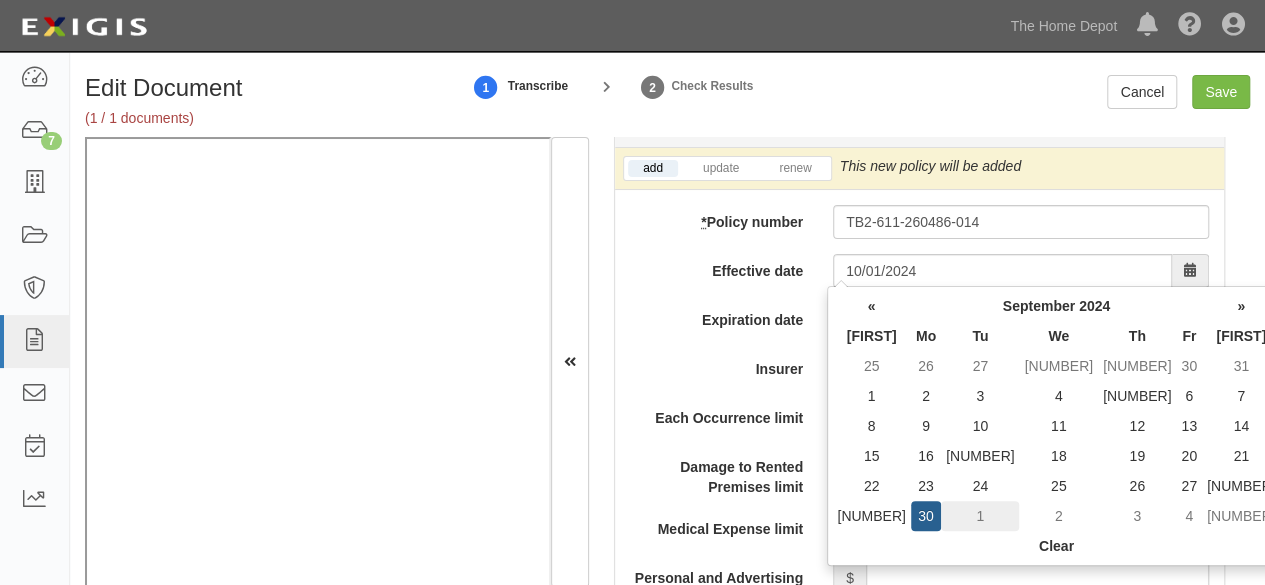 click on "1" at bounding box center (908, 516) 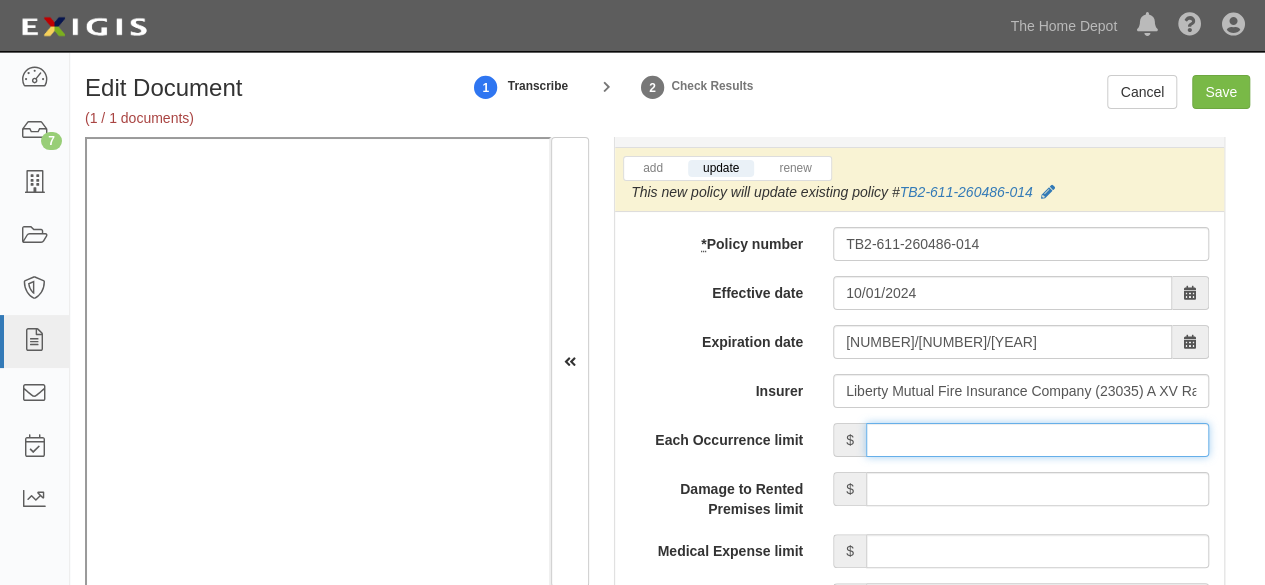 click on "Each Occurrence limit" at bounding box center [1037, 414] 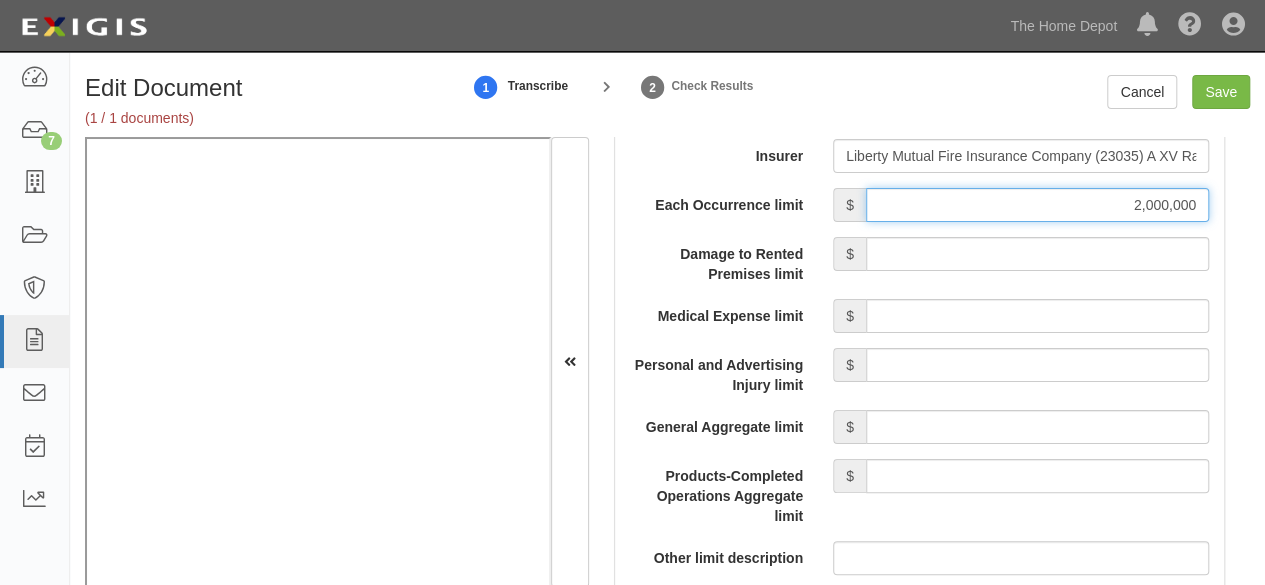 scroll, scrollTop: 2000, scrollLeft: 0, axis: vertical 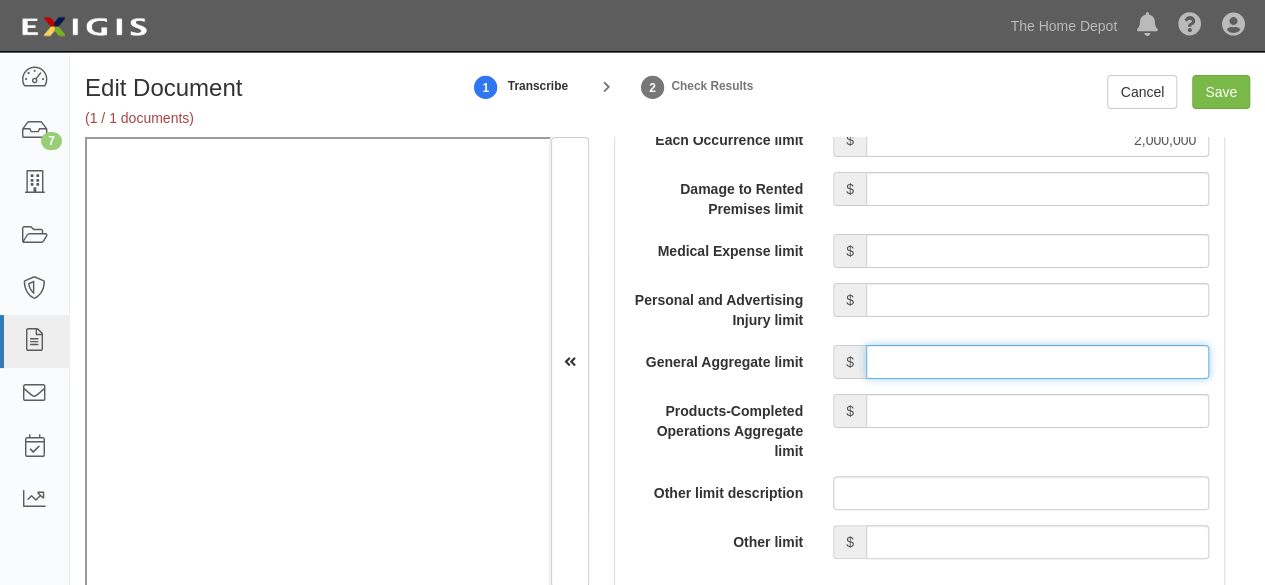click on "General Aggregate limit" at bounding box center [1037, 336] 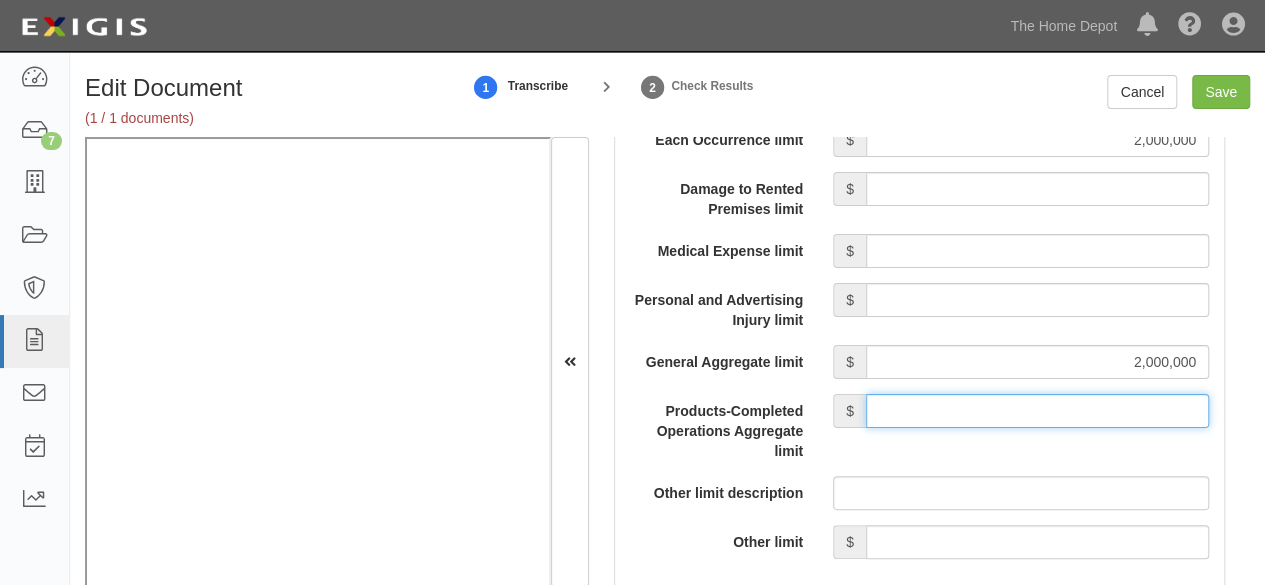 click on "Products-Completed Operations Aggregate limit" at bounding box center (1037, 385) 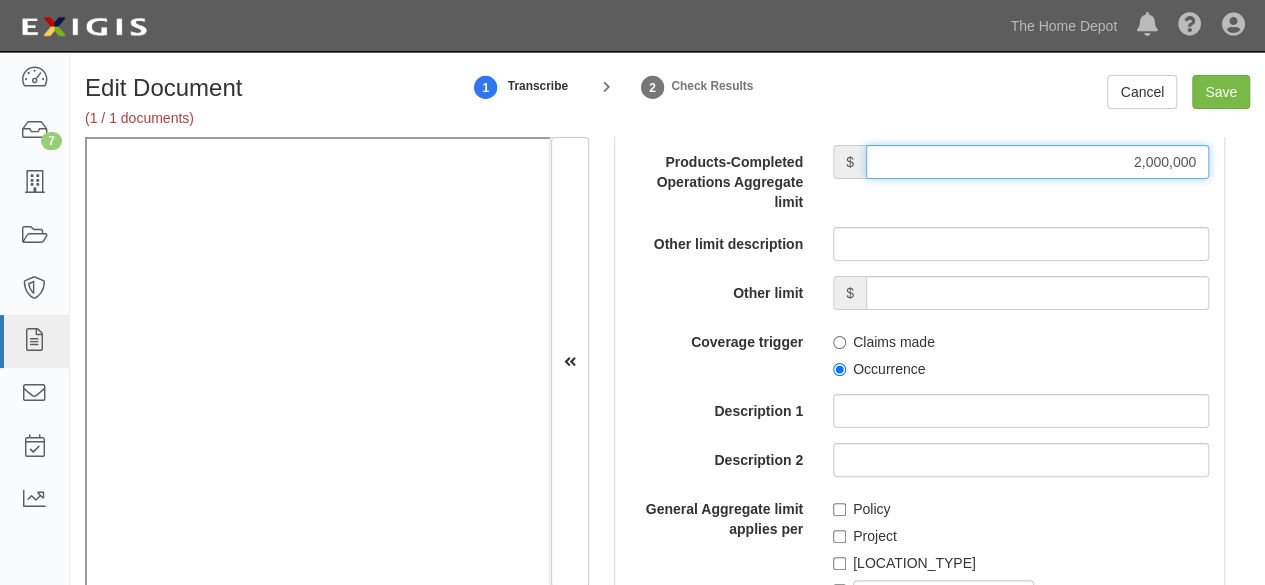 scroll, scrollTop: 2300, scrollLeft: 0, axis: vertical 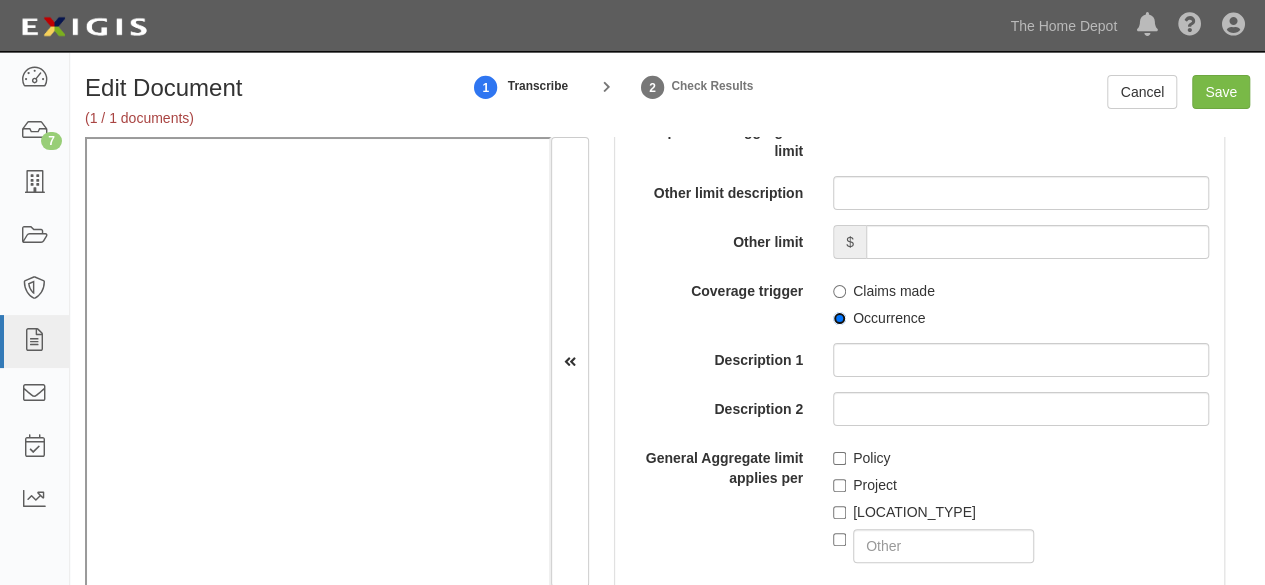click on "Occurrence" at bounding box center (839, 292) 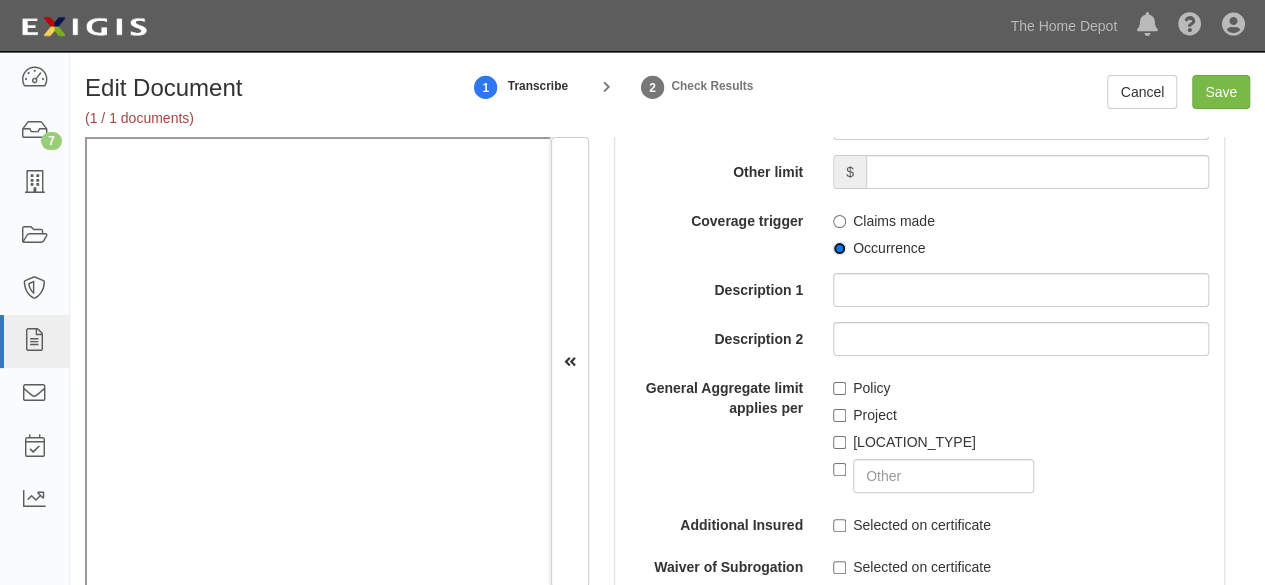 scroll, scrollTop: 2500, scrollLeft: 0, axis: vertical 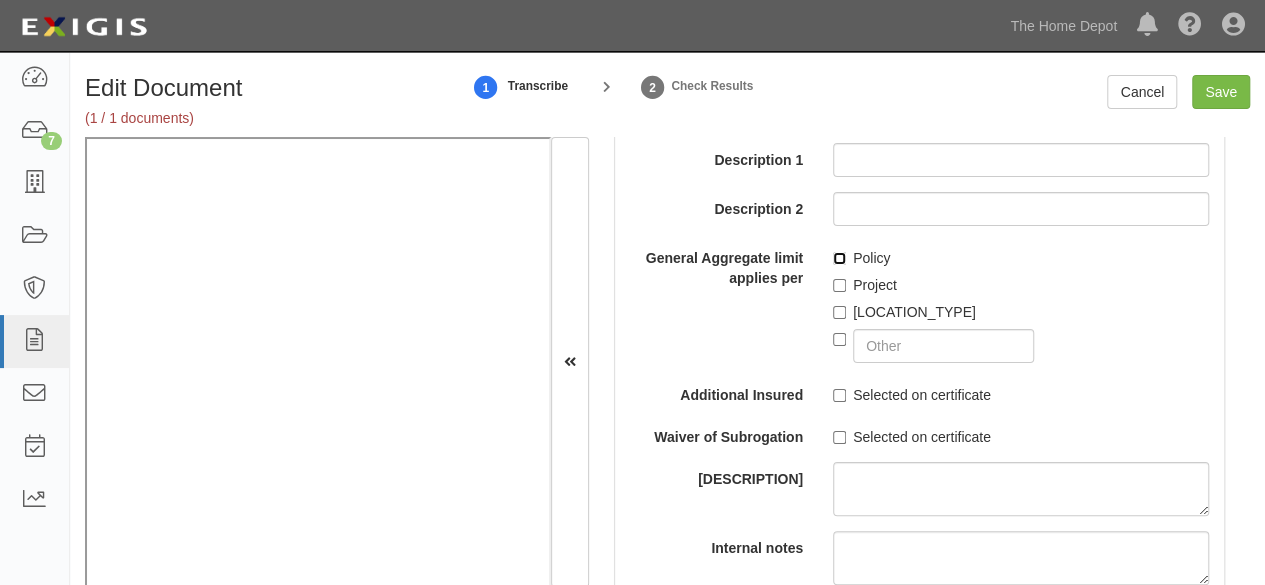 click on "[POLICY_TERM]" at bounding box center (839, 232) 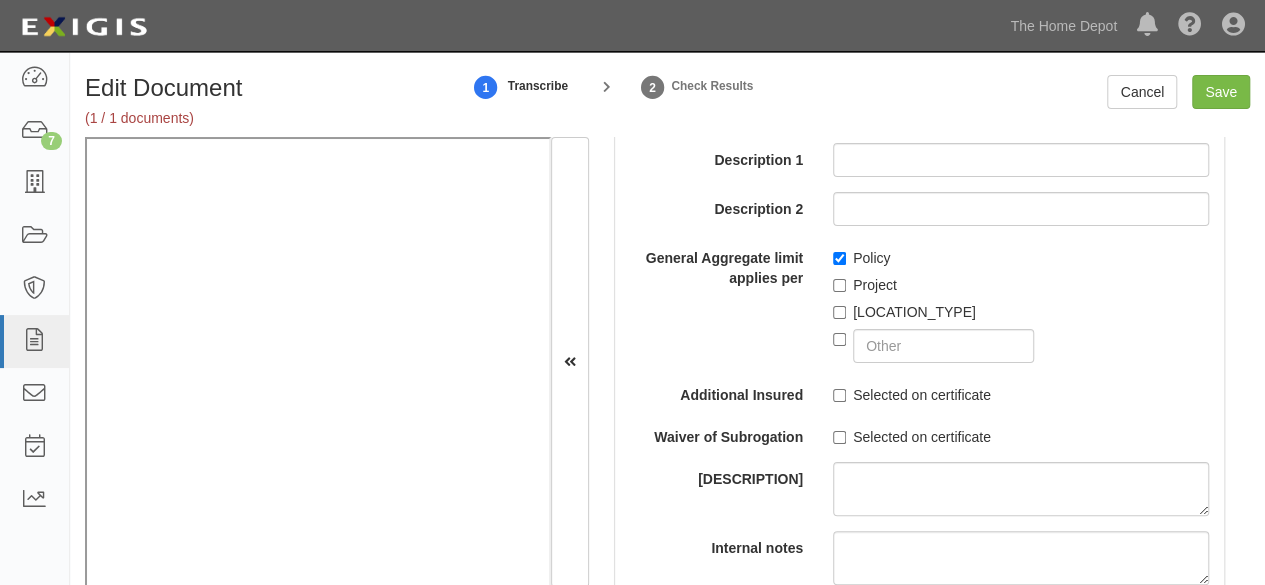 click on "Project" at bounding box center [865, 259] 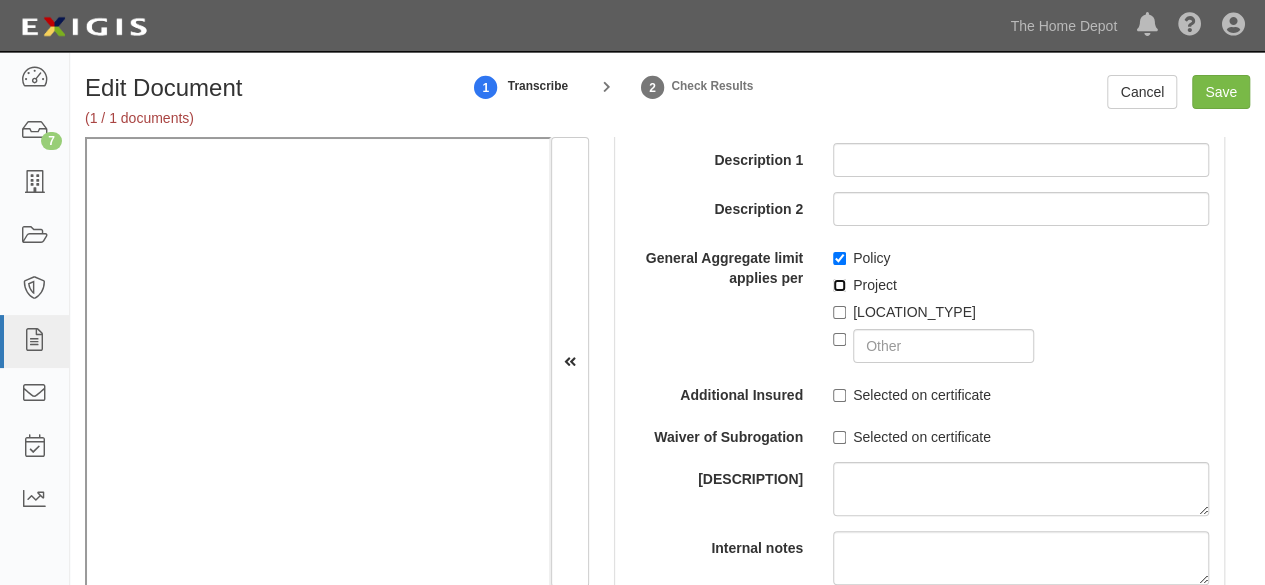 click on "Project" at bounding box center [839, 259] 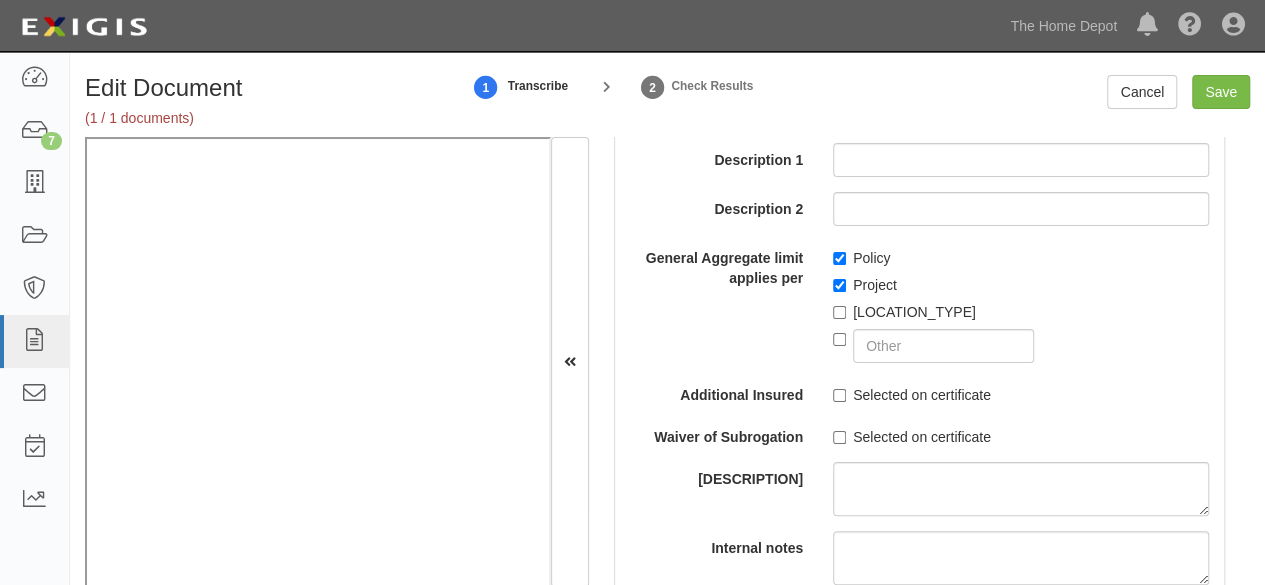 click on "Selected on certificate" at bounding box center [912, 369] 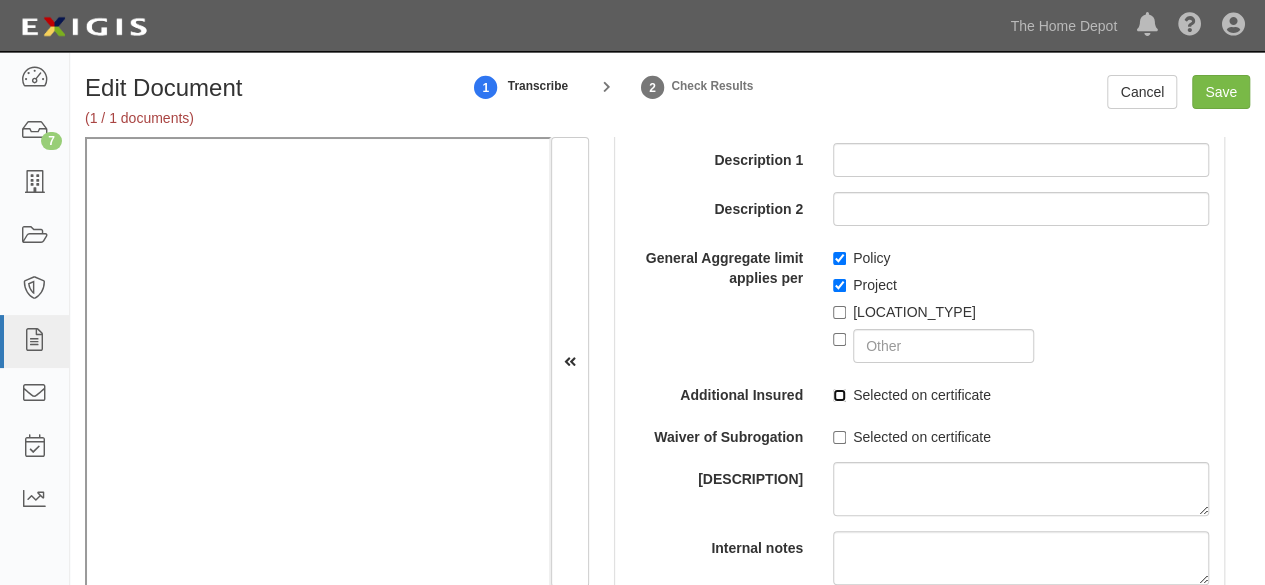 click on "Selected on certificate" at bounding box center [839, 369] 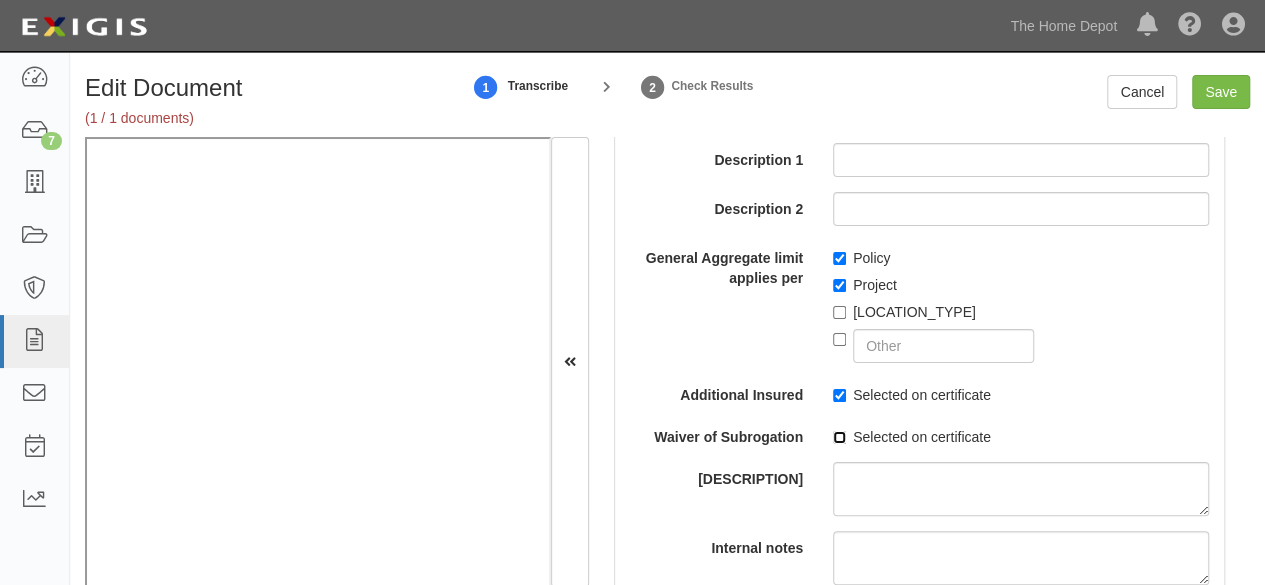 click on "Selected on certificate" at bounding box center [839, 411] 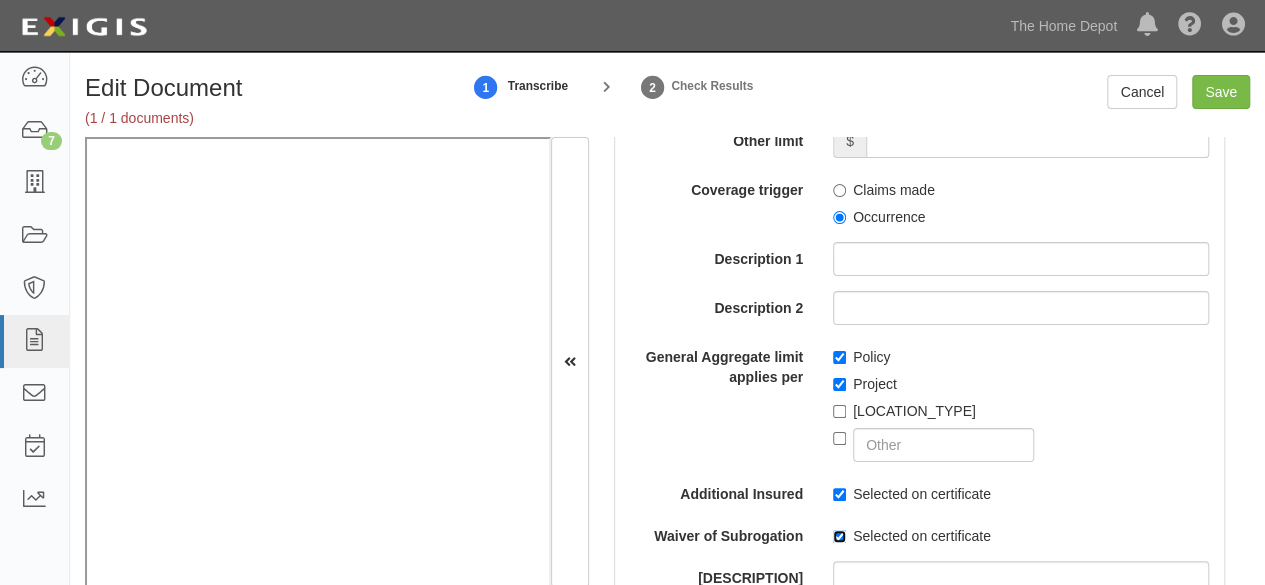 scroll, scrollTop: 2400, scrollLeft: 0, axis: vertical 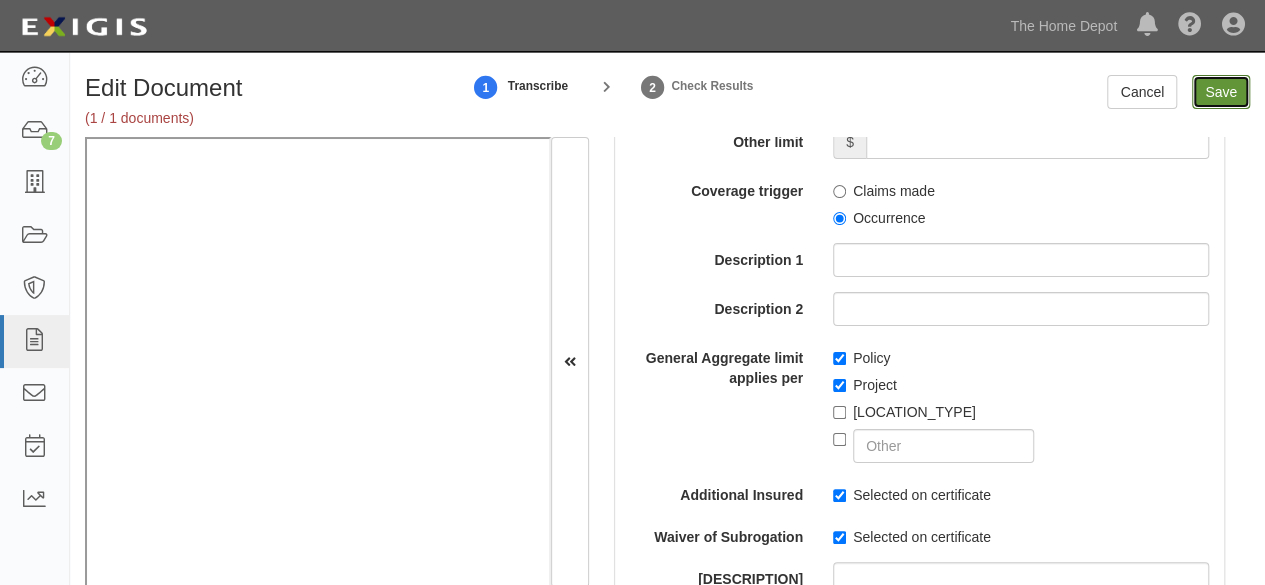 click on "Save" at bounding box center [1221, 92] 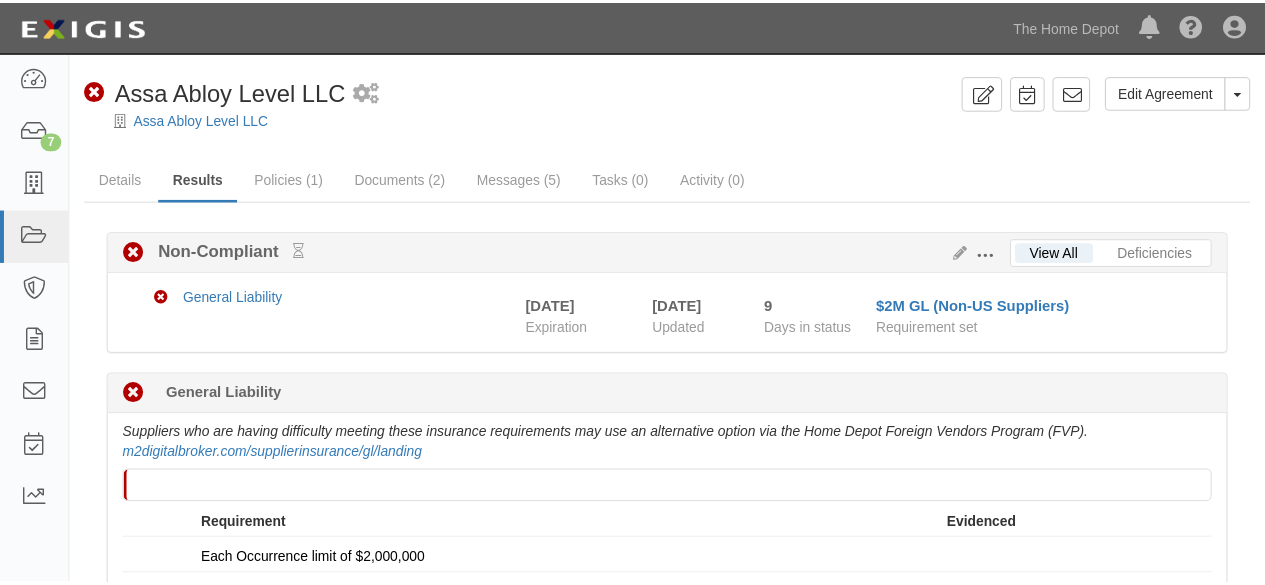 scroll, scrollTop: 0, scrollLeft: 0, axis: both 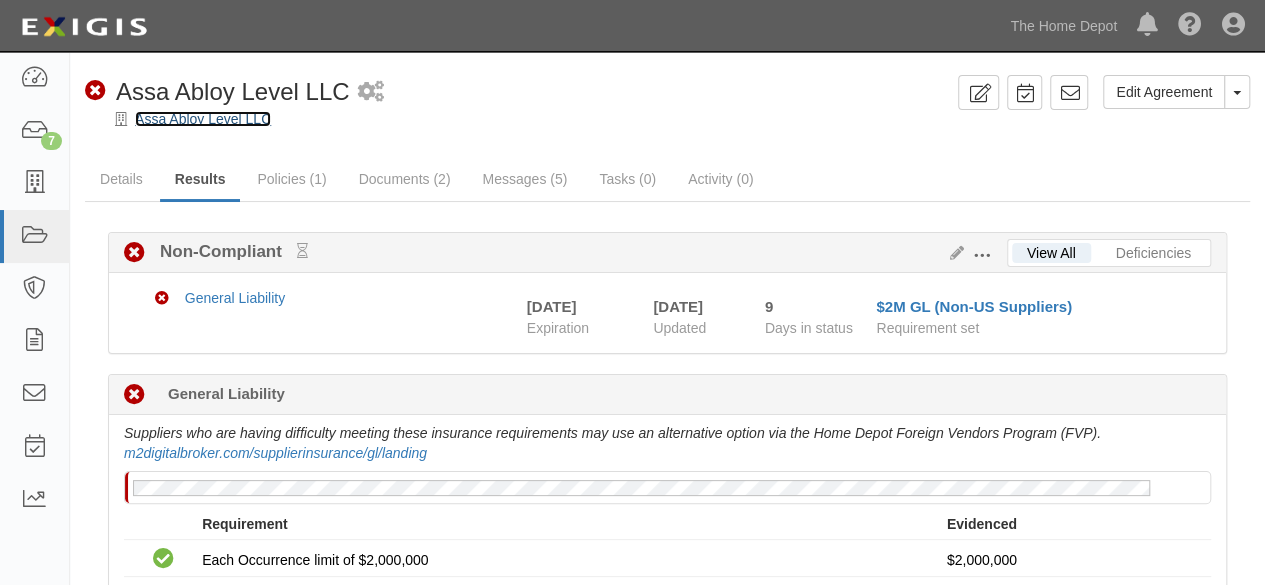 click on "Assa Abloy Level LLC" at bounding box center [203, 119] 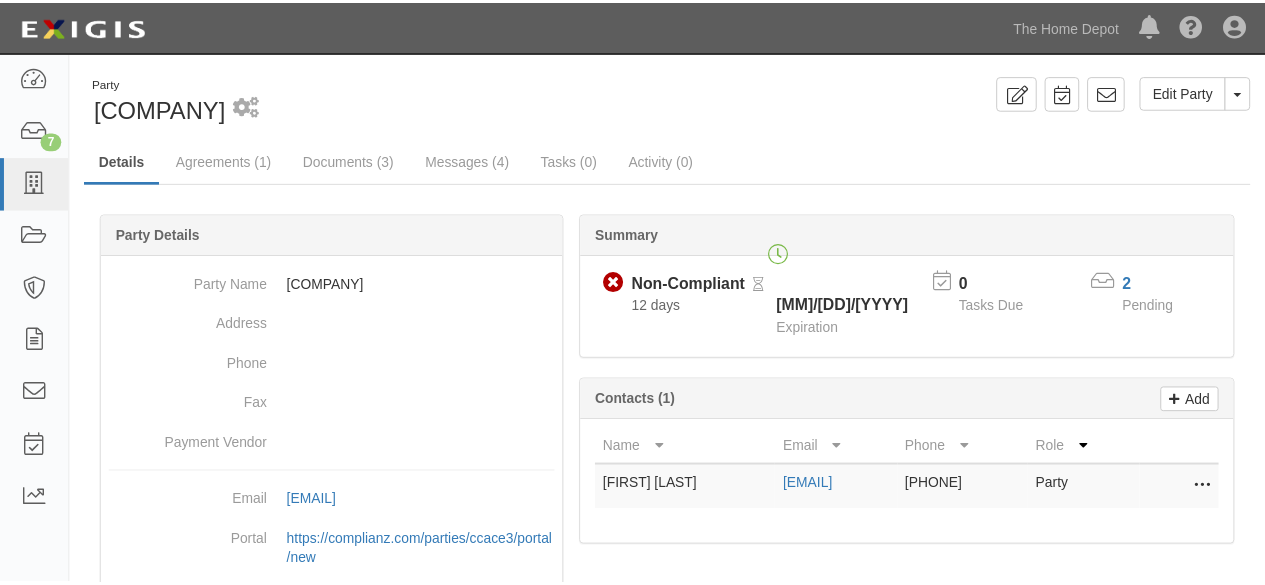 scroll, scrollTop: 0, scrollLeft: 0, axis: both 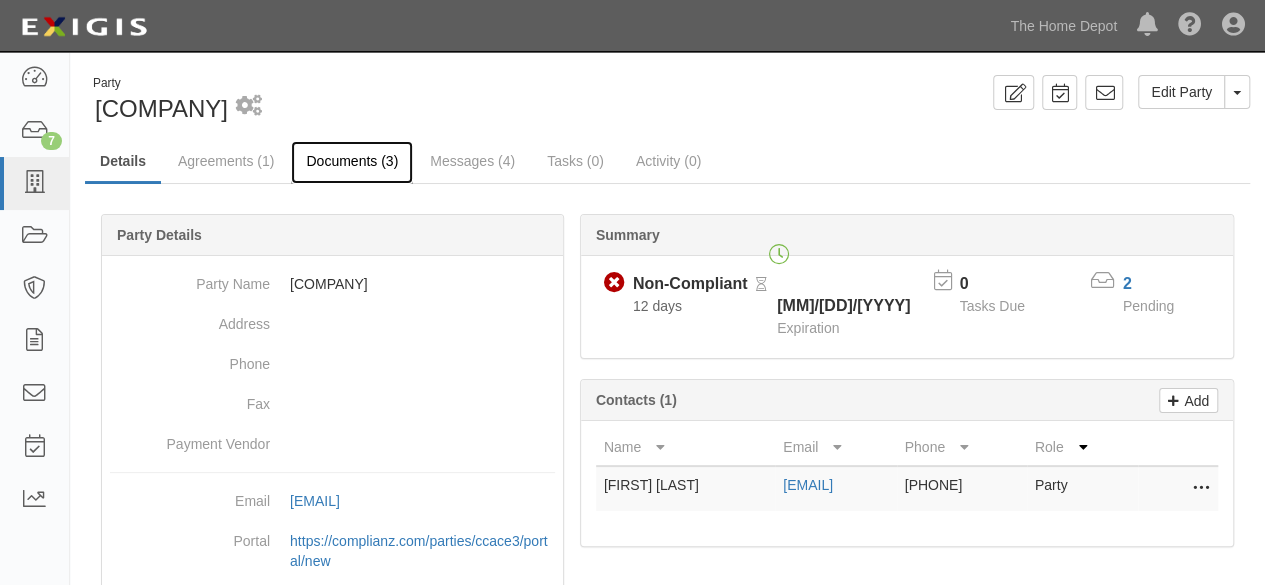 click on "Documents (3)" at bounding box center (352, 162) 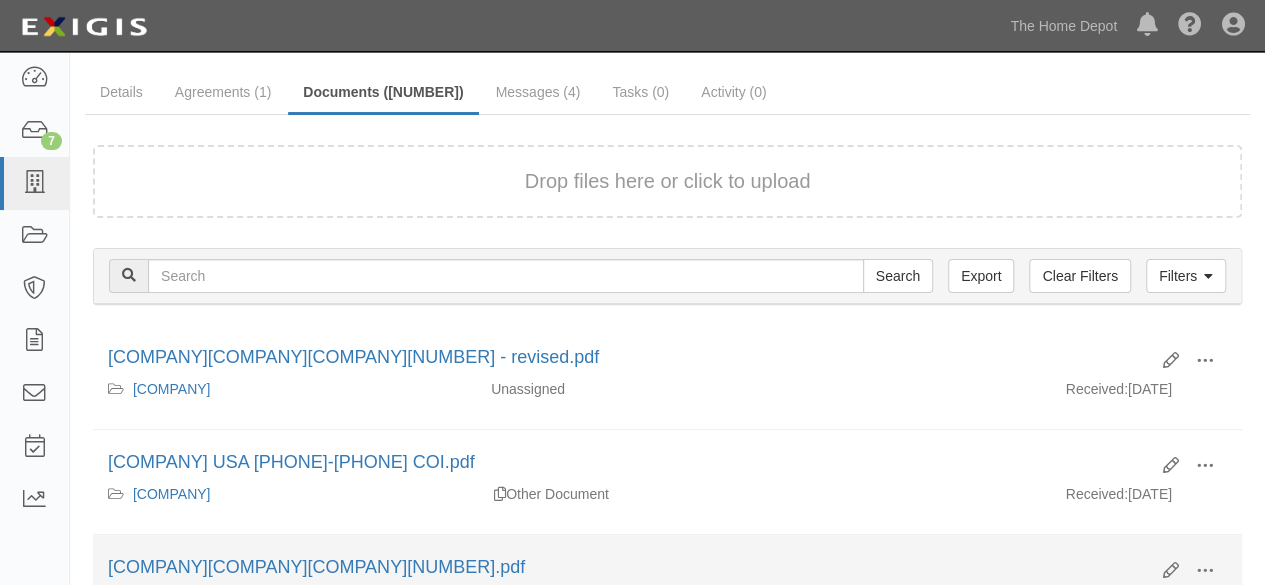 scroll, scrollTop: 100, scrollLeft: 0, axis: vertical 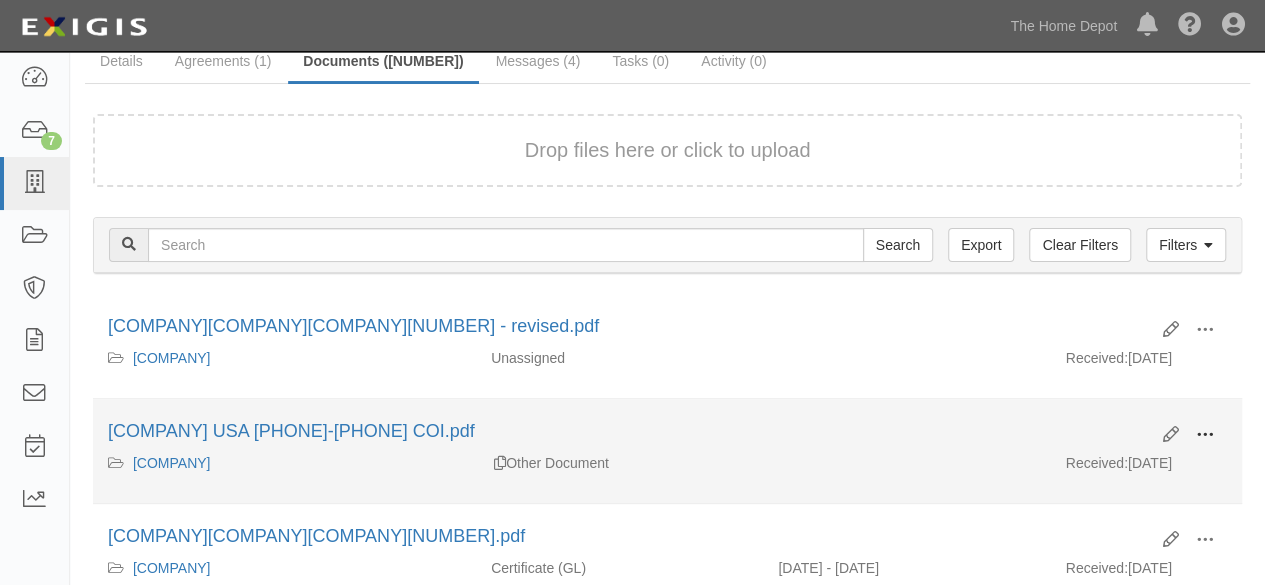 click at bounding box center (1205, 330) 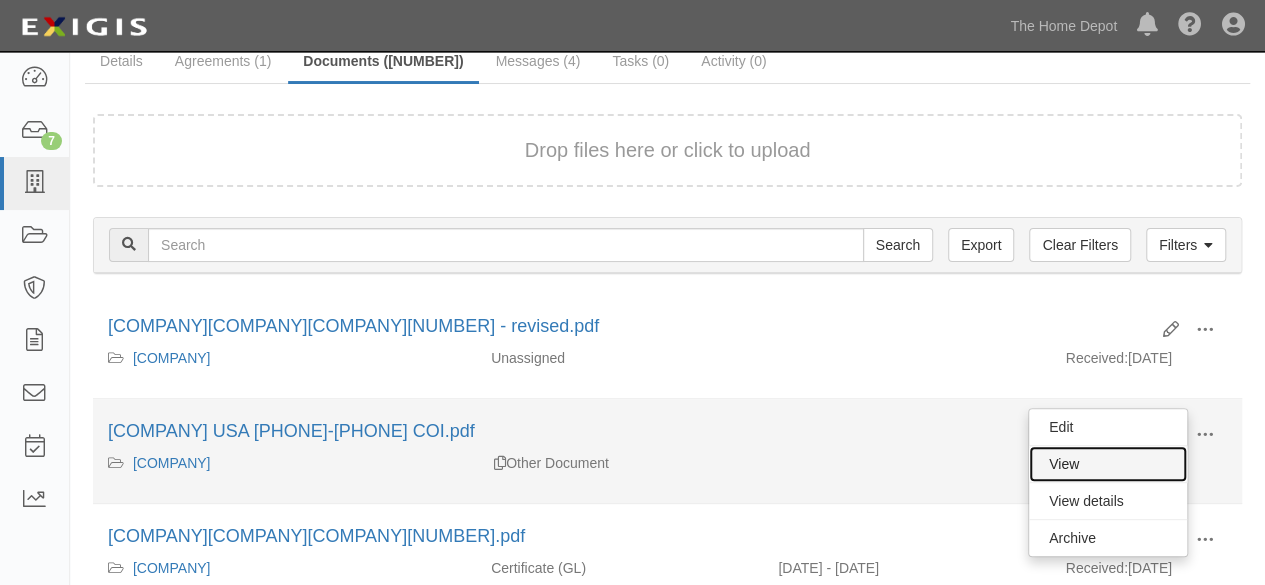 click on "View" at bounding box center (1108, 464) 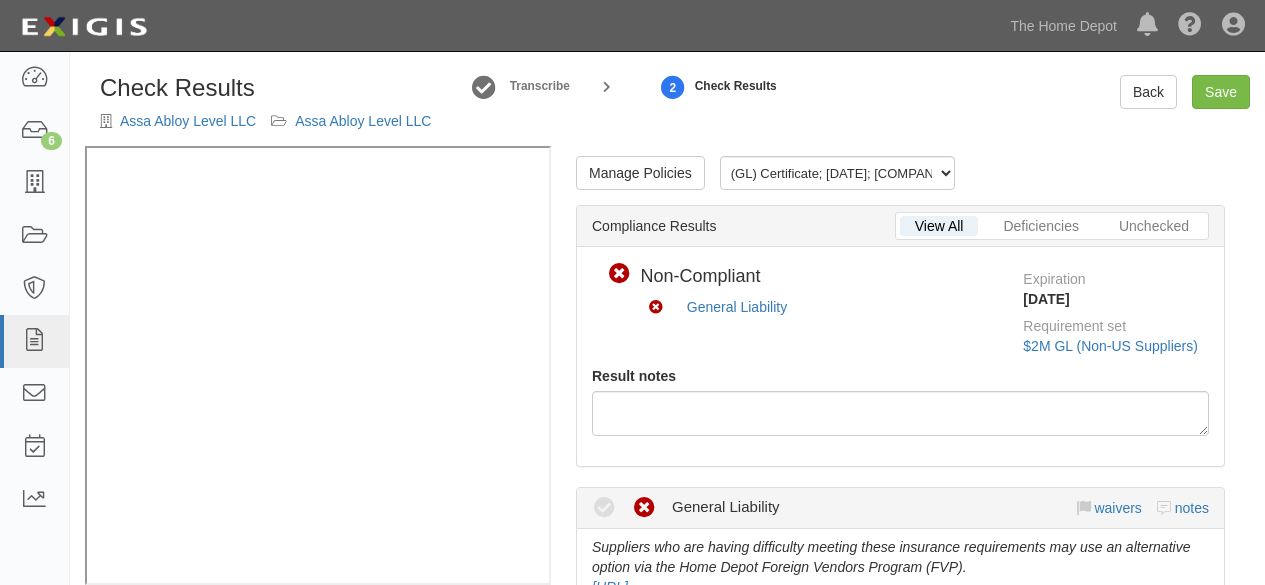 scroll, scrollTop: 0, scrollLeft: 0, axis: both 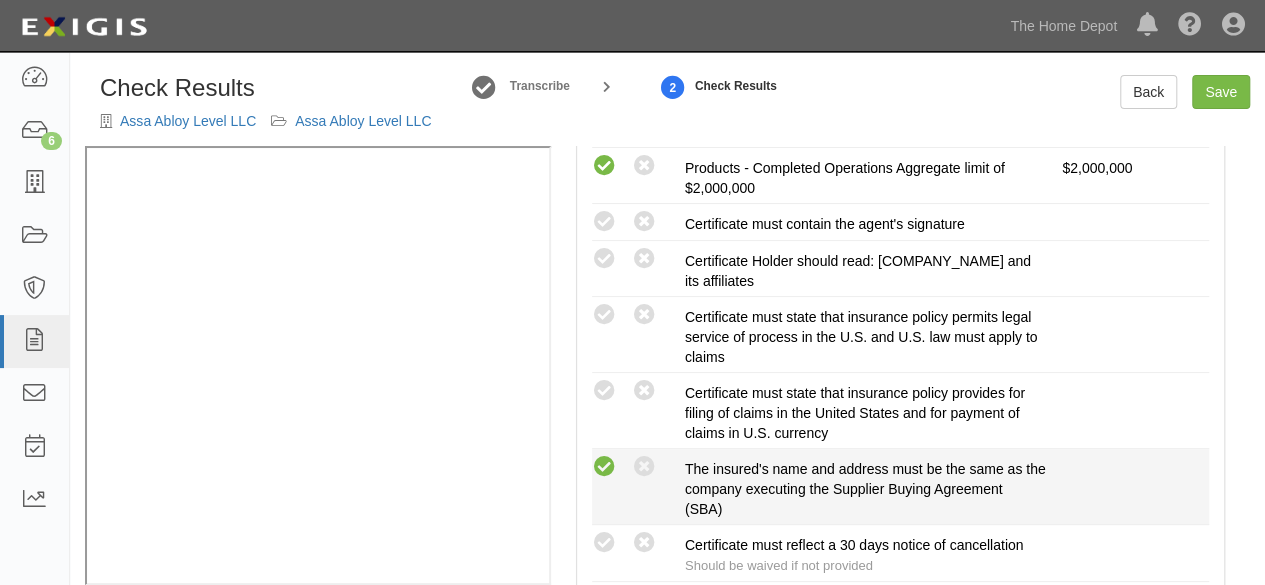 click at bounding box center [604, 222] 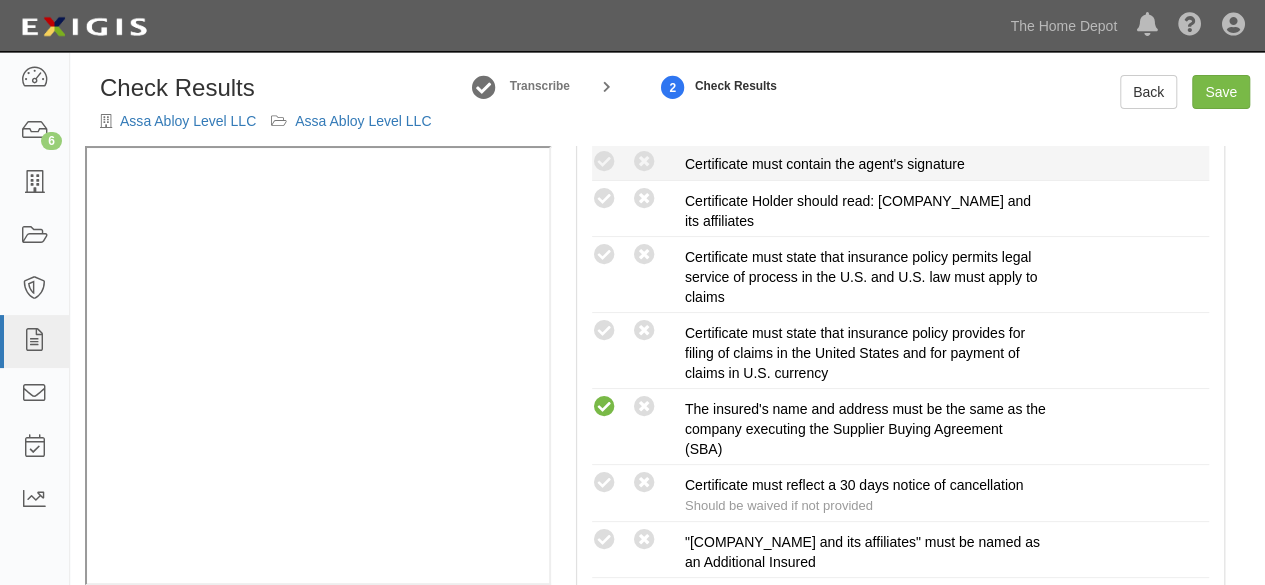 scroll, scrollTop: 600, scrollLeft: 0, axis: vertical 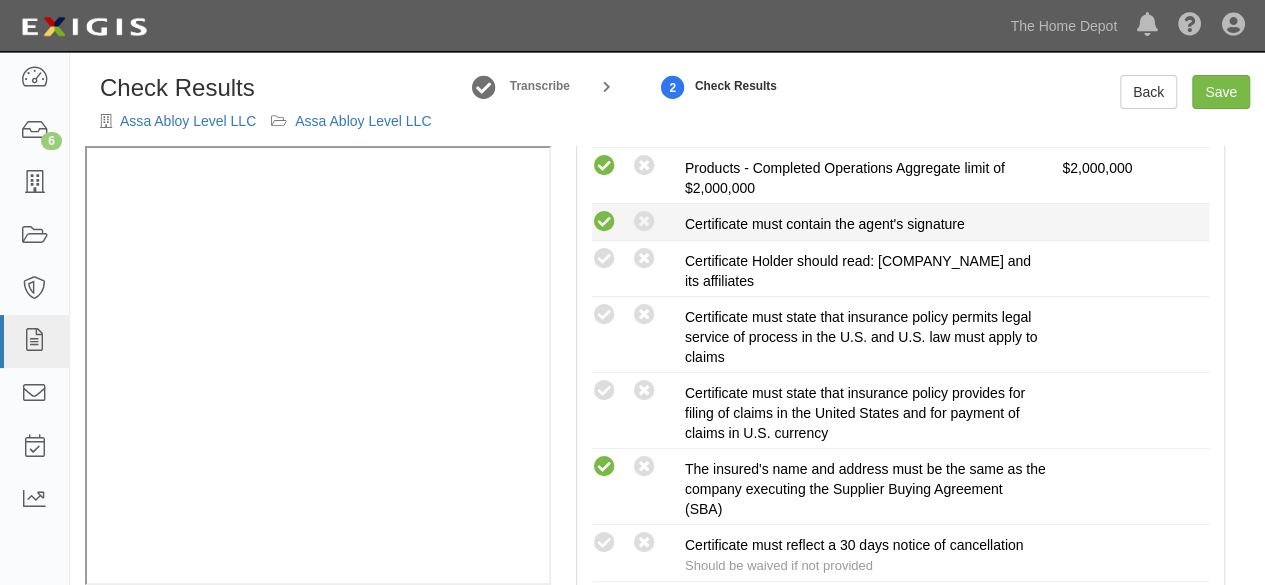 click at bounding box center (604, 222) 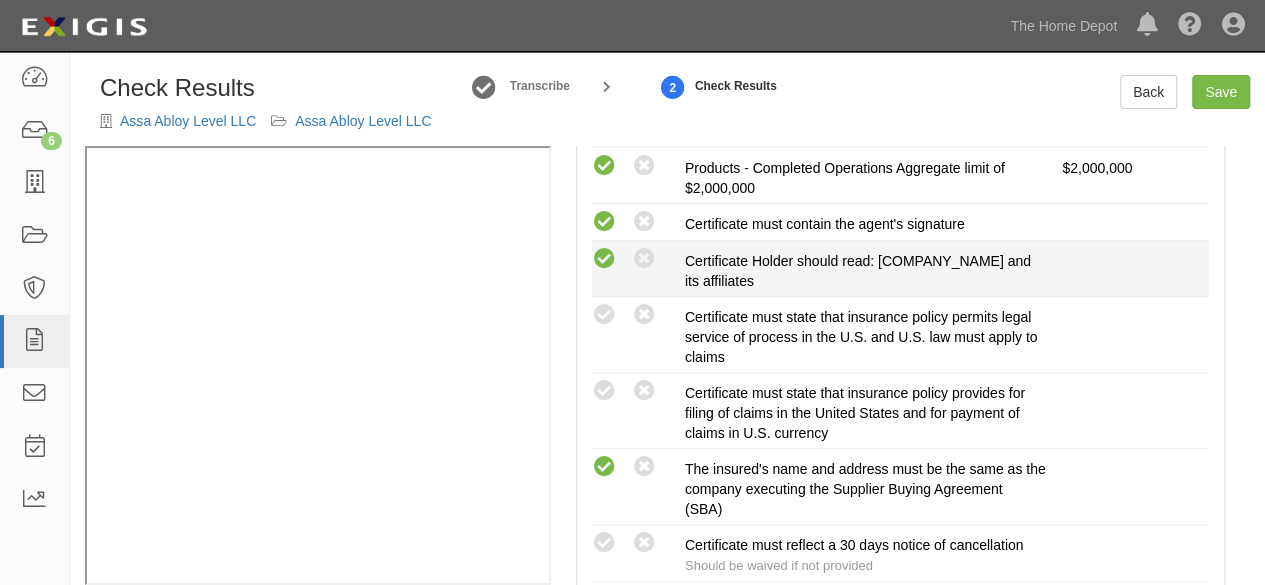 click at bounding box center [604, 222] 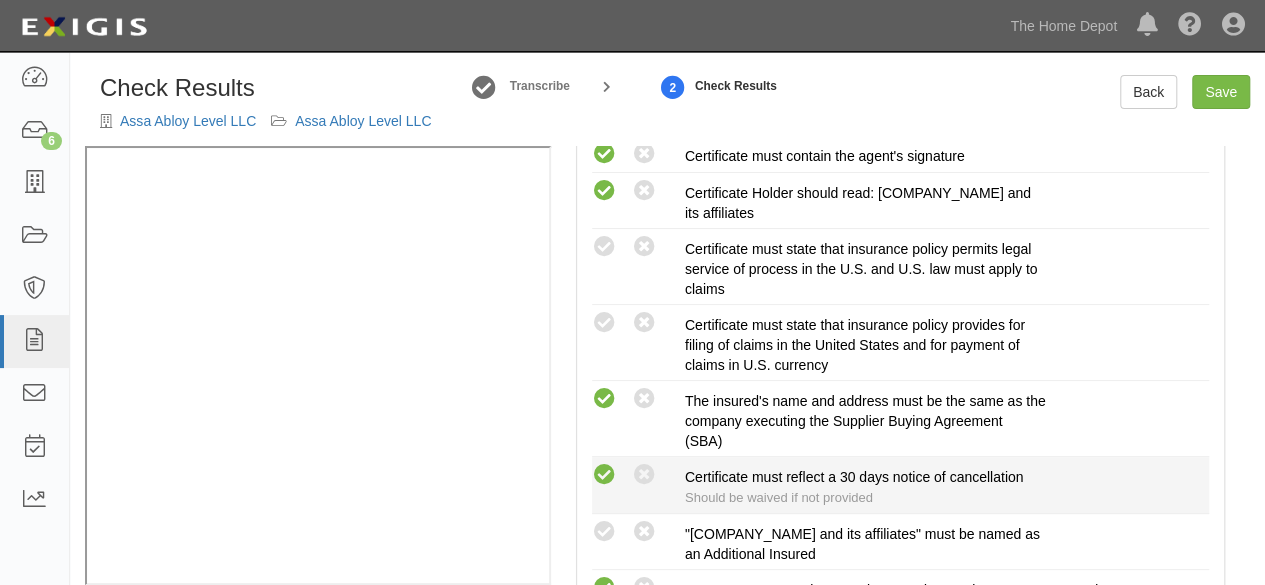 scroll, scrollTop: 700, scrollLeft: 0, axis: vertical 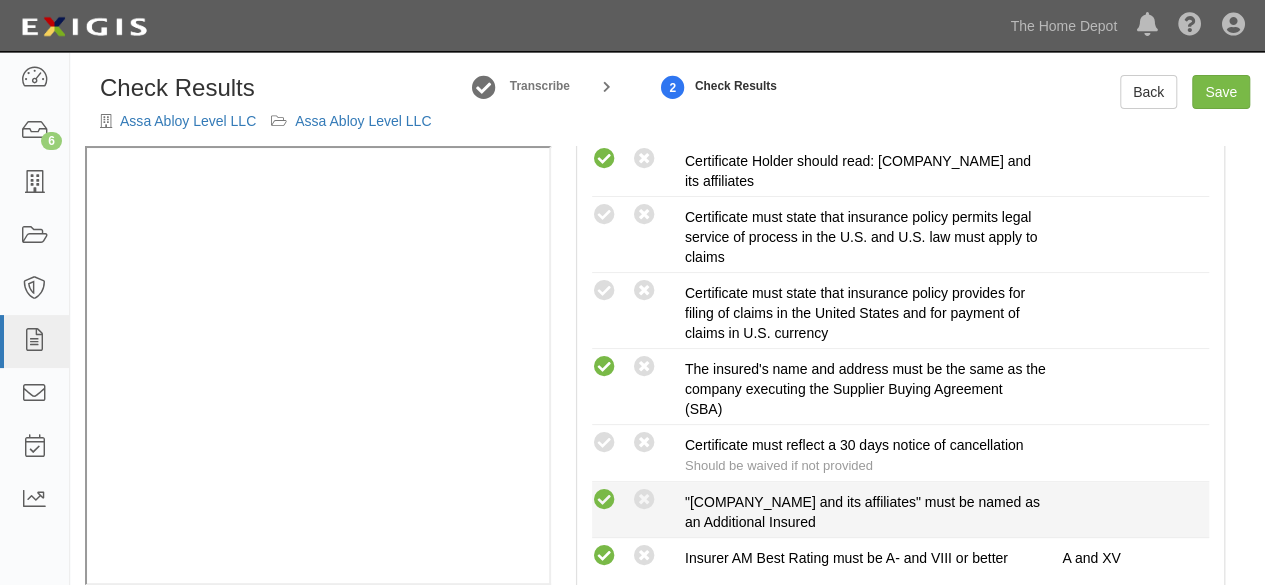 click at bounding box center [604, 122] 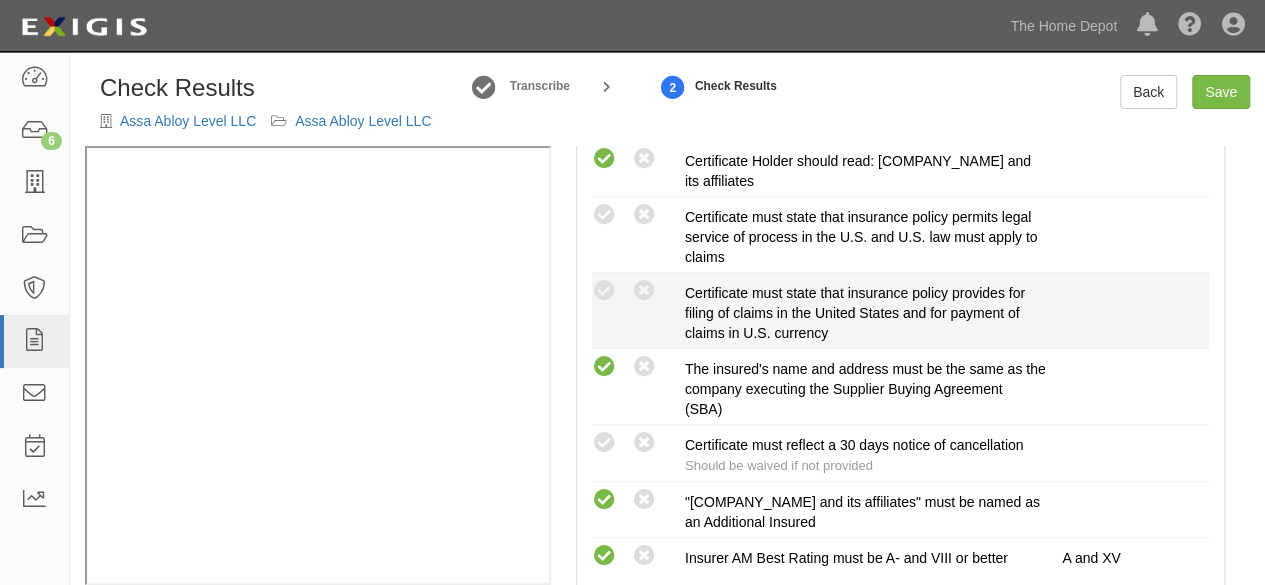 click on "Compliant Waived:  Non-Compliant Certificate must state that insurance policy provides for filing of claims in the United States and for payment of claims in U.S. currency" at bounding box center (900, 311) 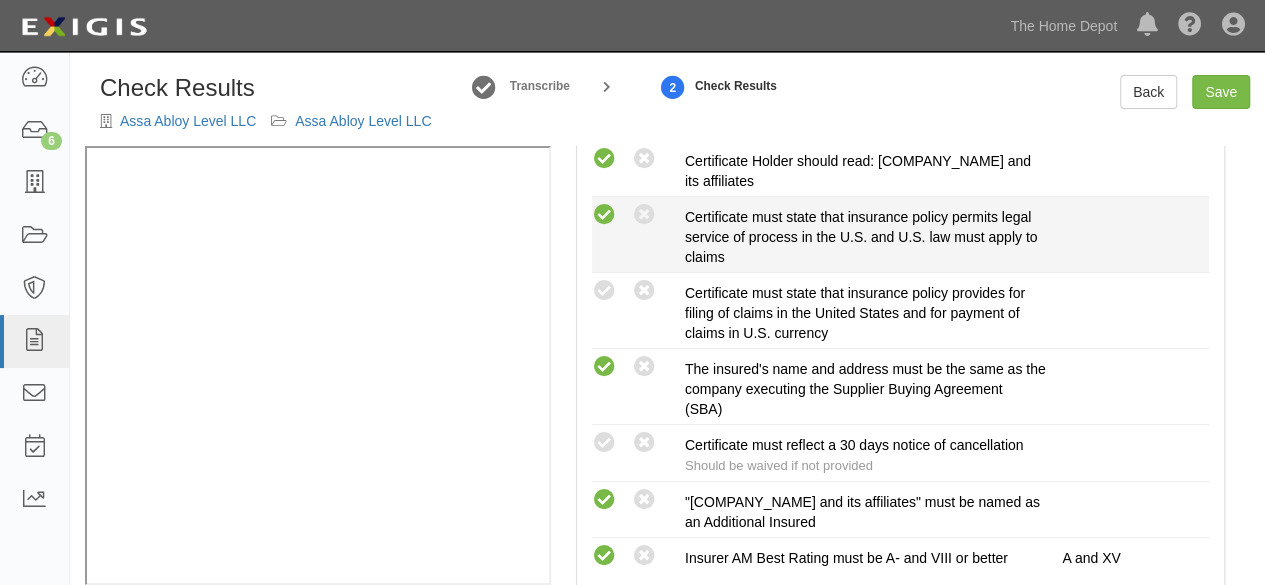 drag, startPoint x: 611, startPoint y: 209, endPoint x: 604, endPoint y: 283, distance: 74.330345 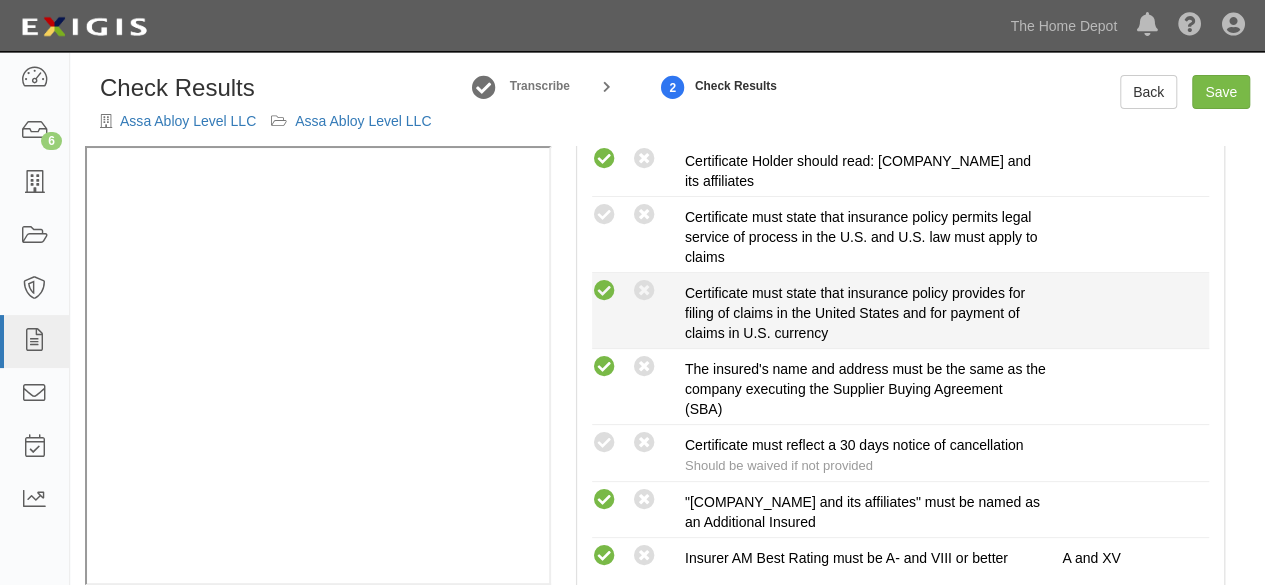 click at bounding box center [604, 122] 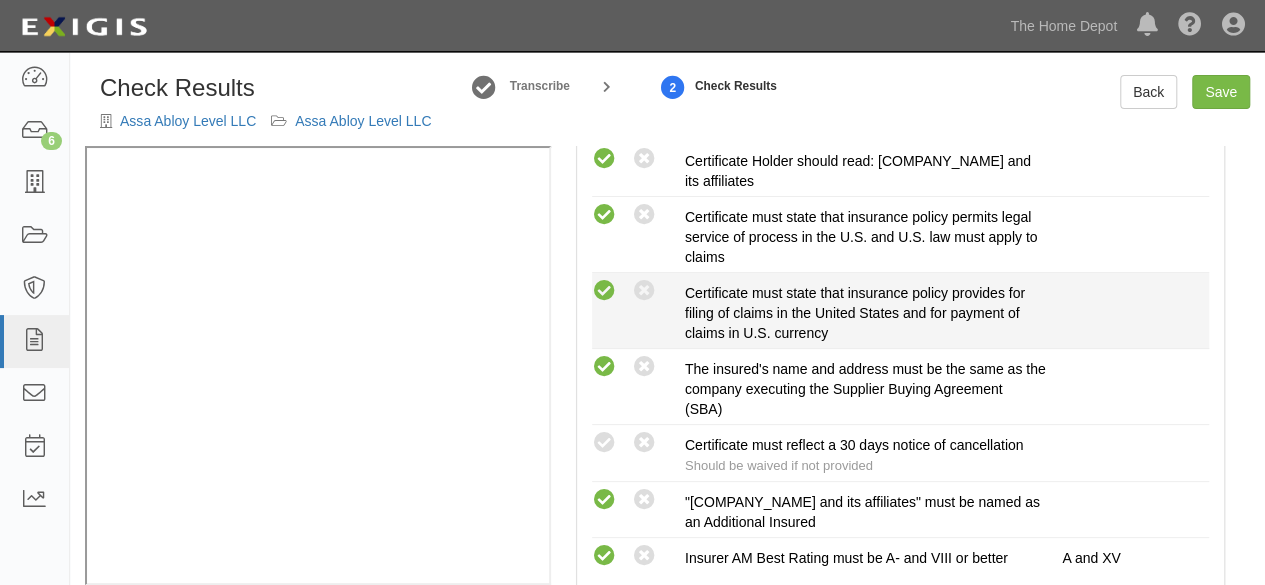 click at bounding box center [604, 122] 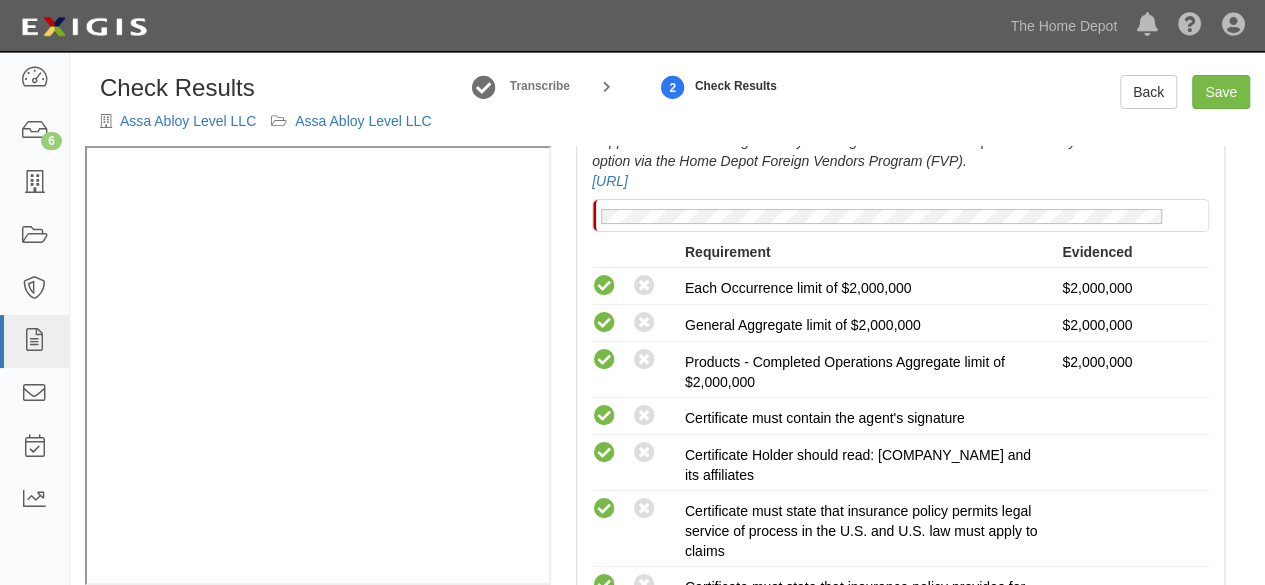 scroll, scrollTop: 200, scrollLeft: 0, axis: vertical 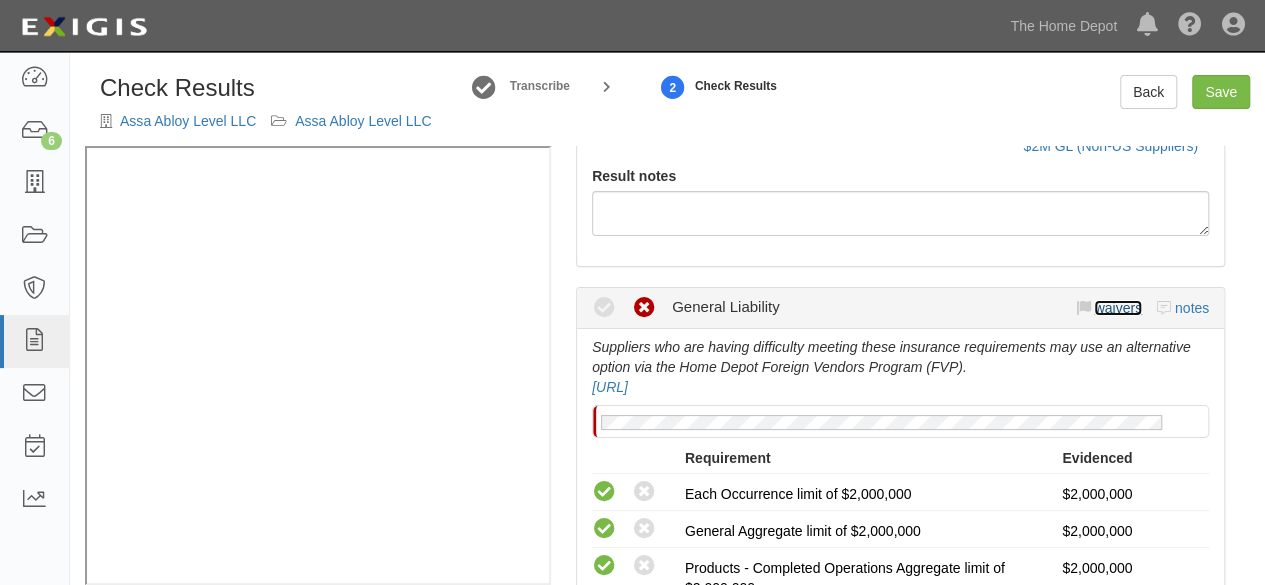 click on "waivers" at bounding box center (1117, 308) 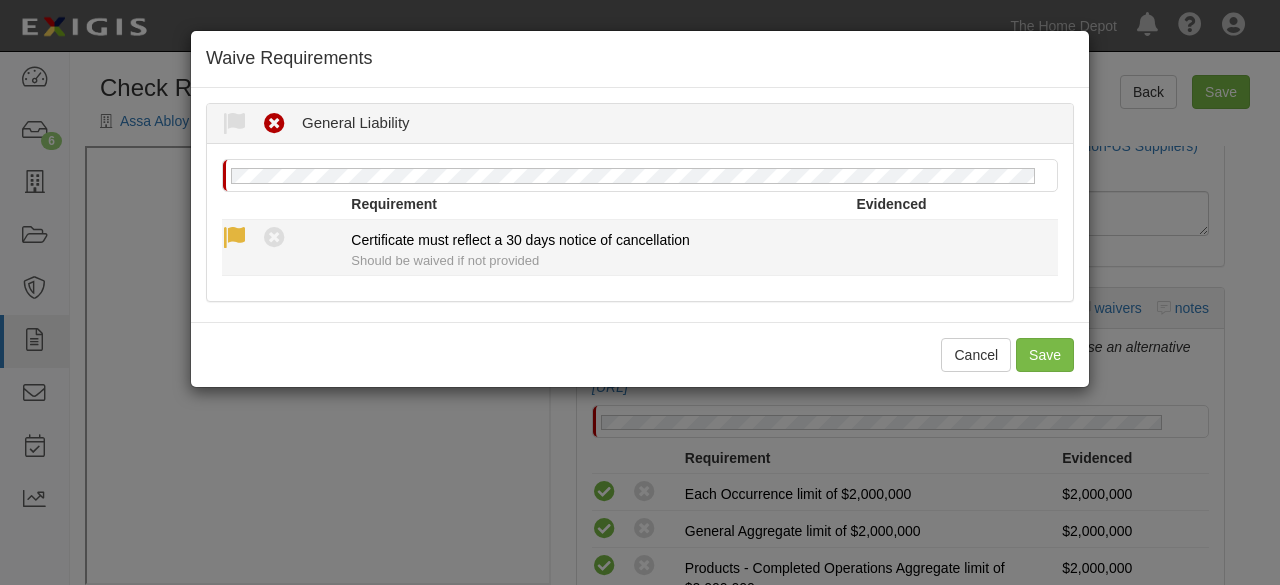 click at bounding box center [0, 0] 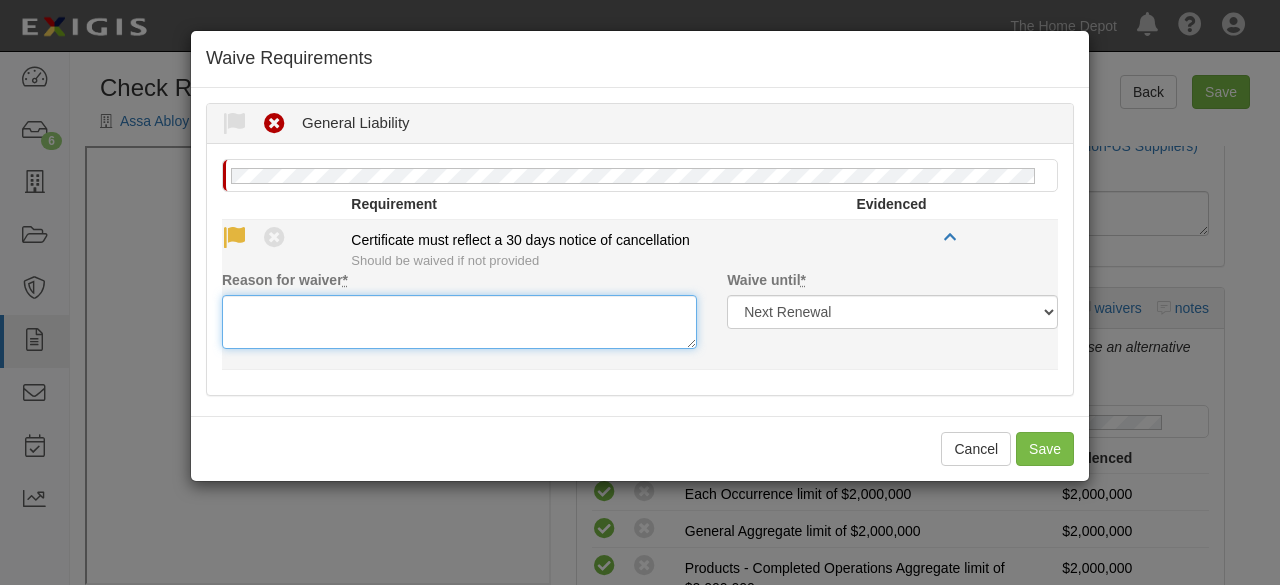 click on "Reason for waiver  *" at bounding box center [459, 322] 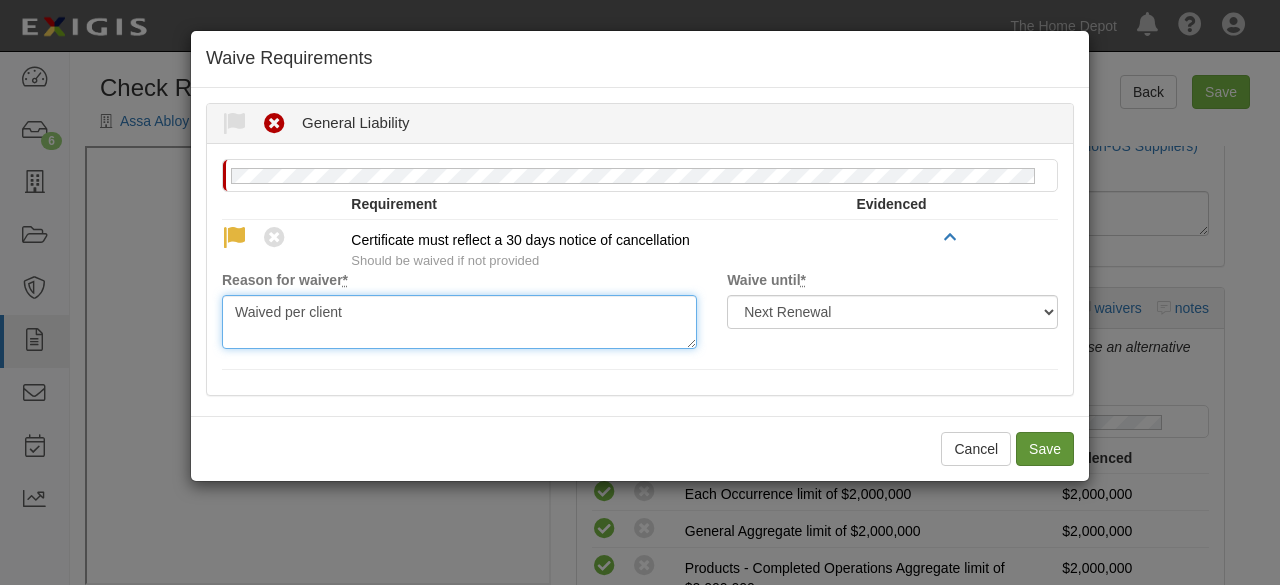 type on "Waived per client" 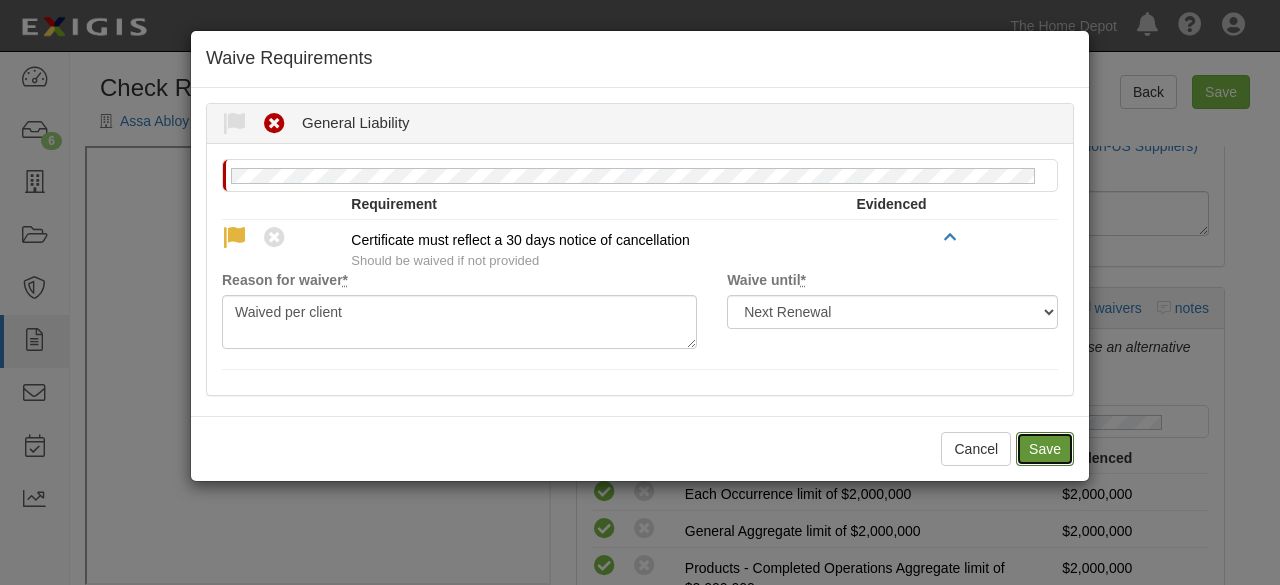 click on "Save" at bounding box center [1045, 449] 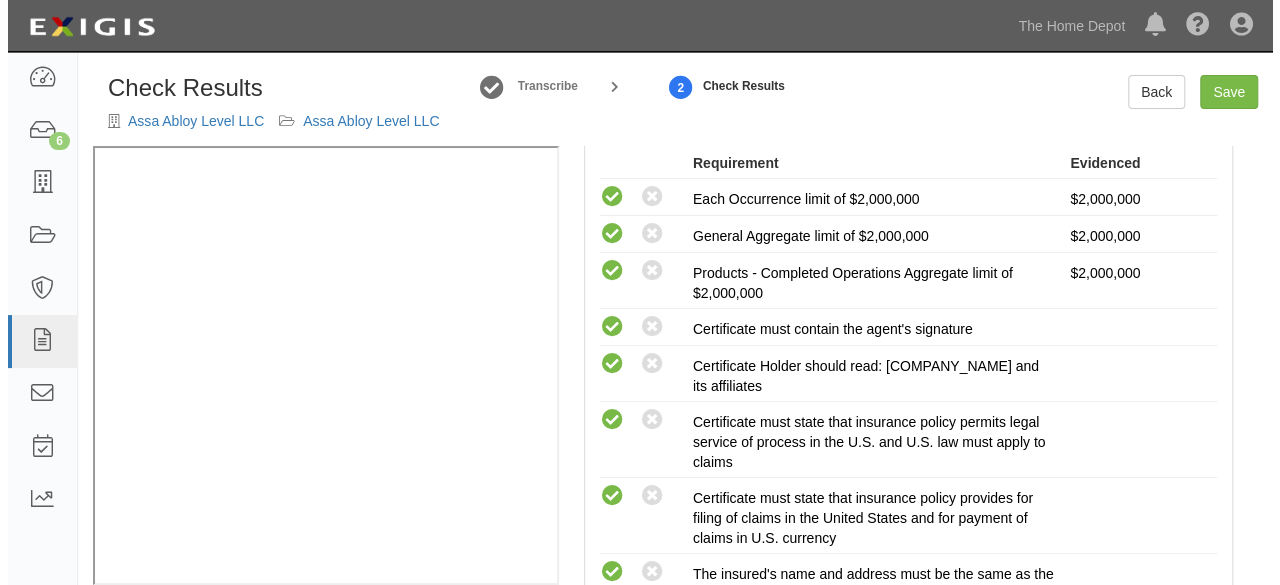 scroll, scrollTop: 900, scrollLeft: 0, axis: vertical 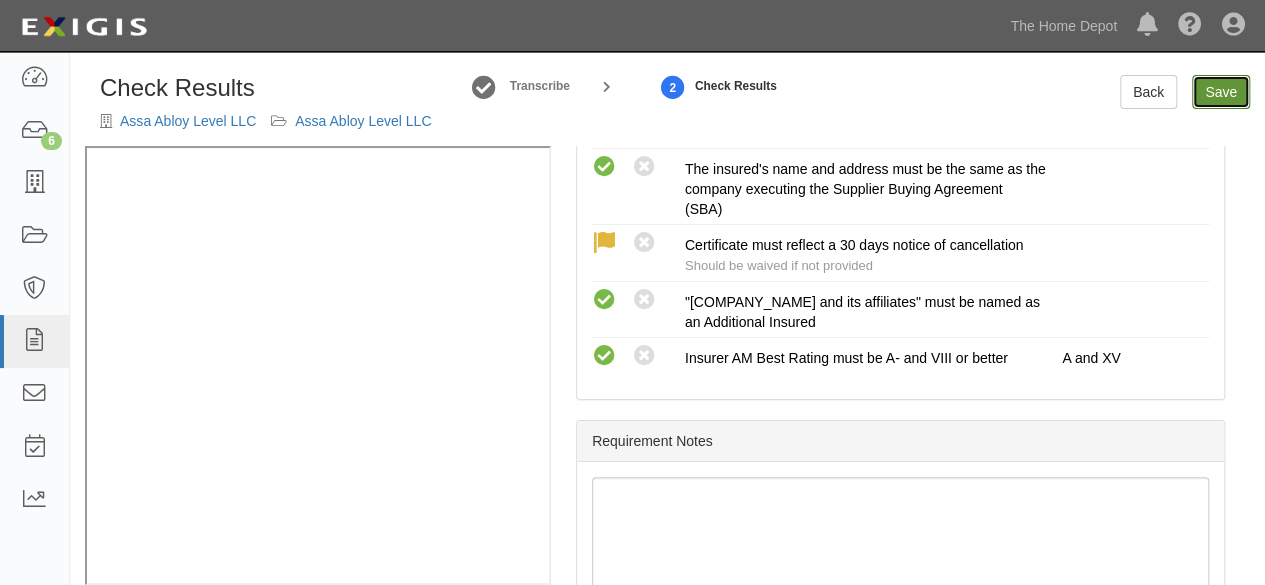 click on "Save" at bounding box center [1221, 92] 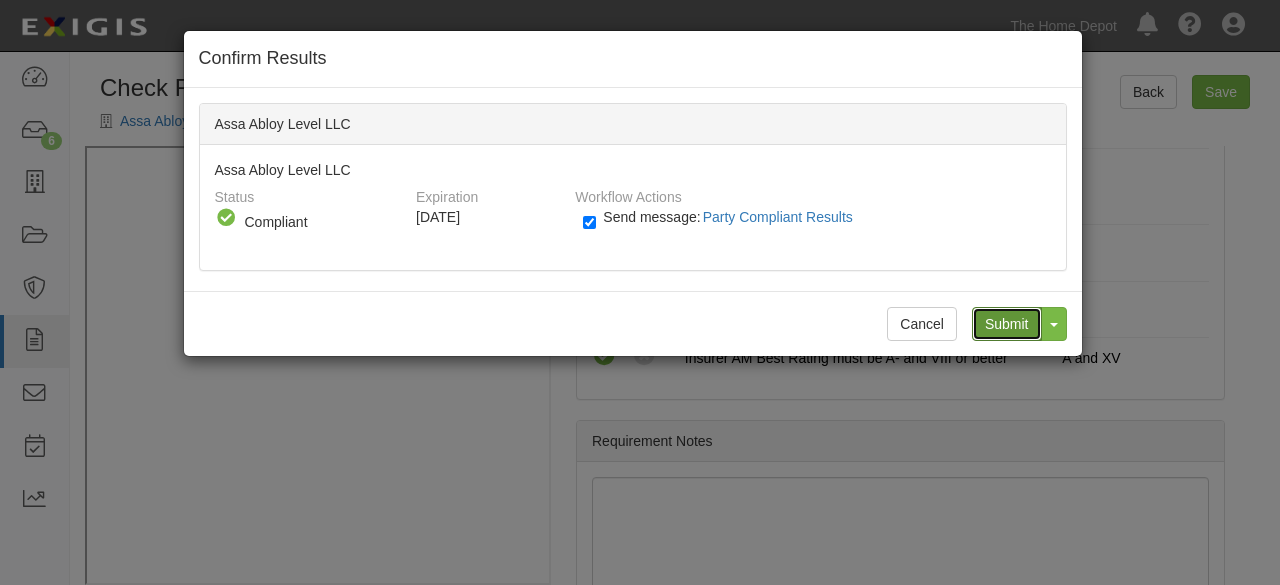 drag, startPoint x: 1016, startPoint y: 325, endPoint x: 962, endPoint y: 313, distance: 55.31727 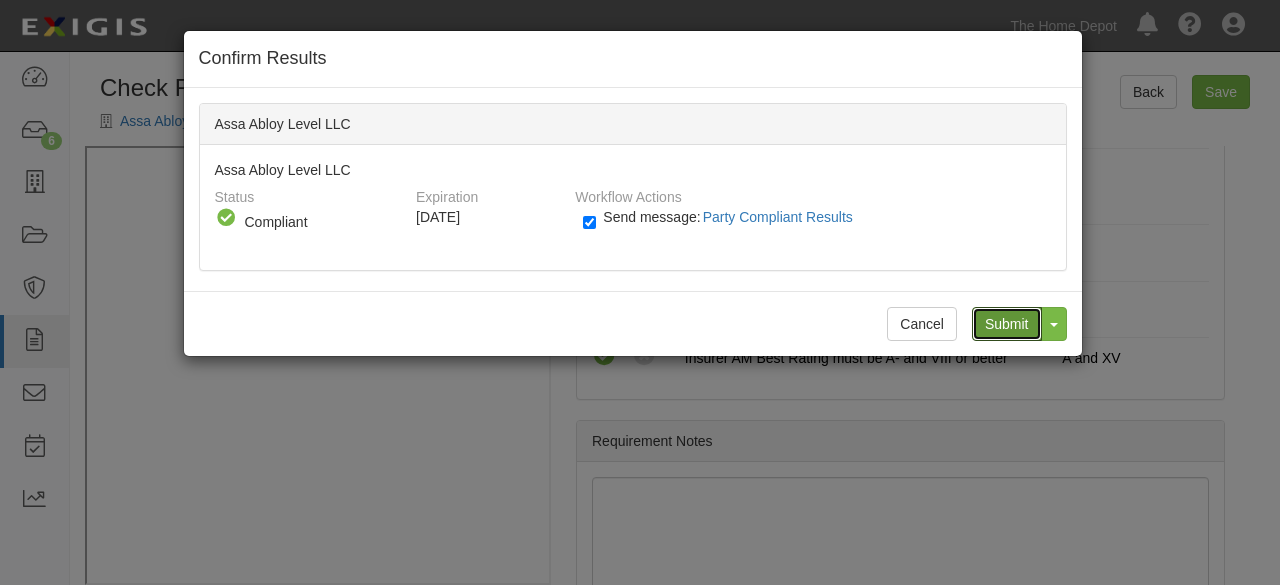 click on "Submit" at bounding box center (1007, 324) 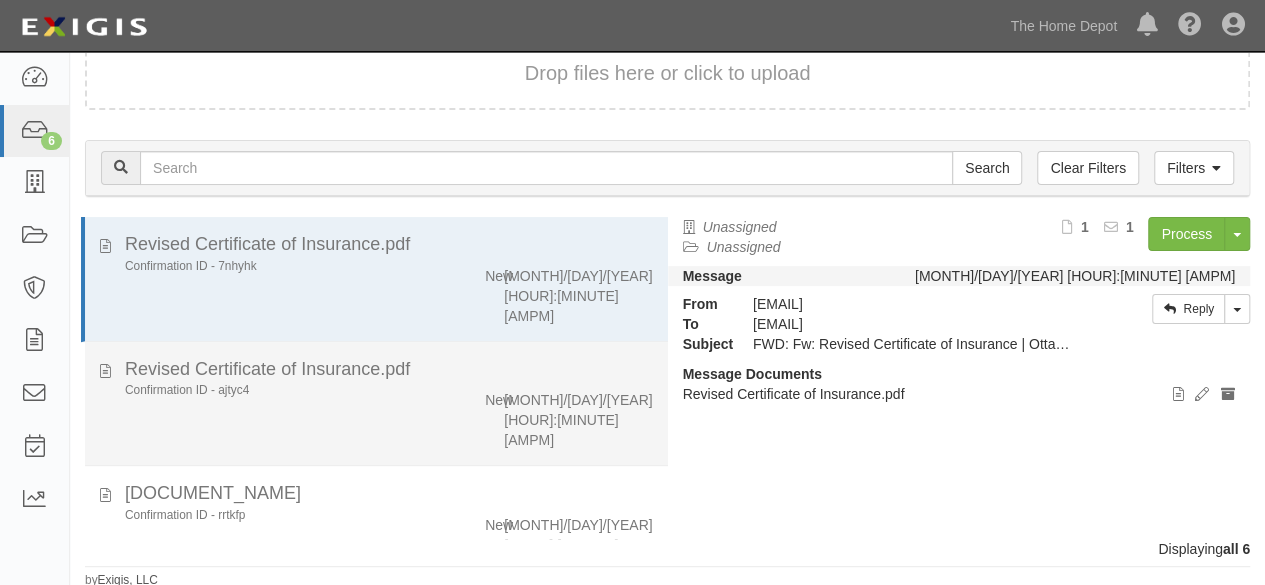 scroll, scrollTop: 147, scrollLeft: 0, axis: vertical 